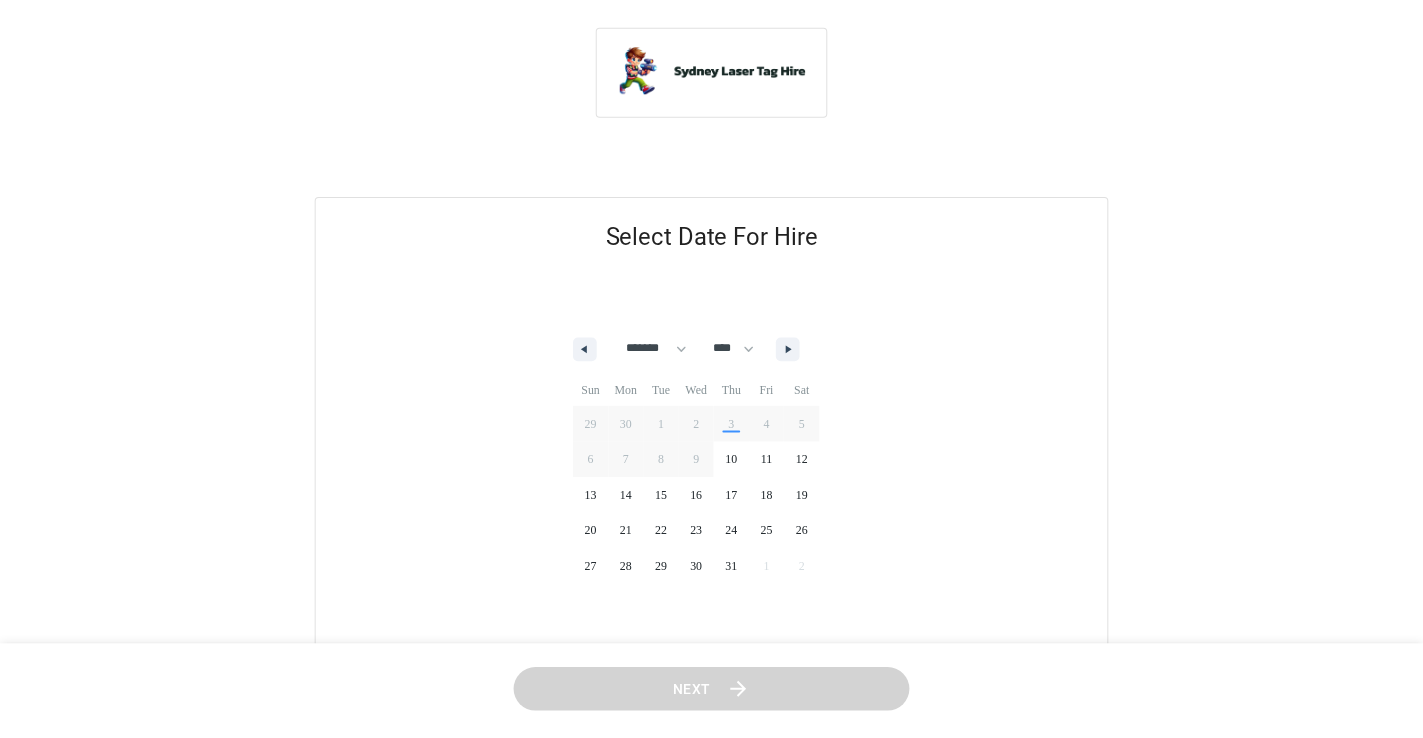 scroll, scrollTop: 0, scrollLeft: 0, axis: both 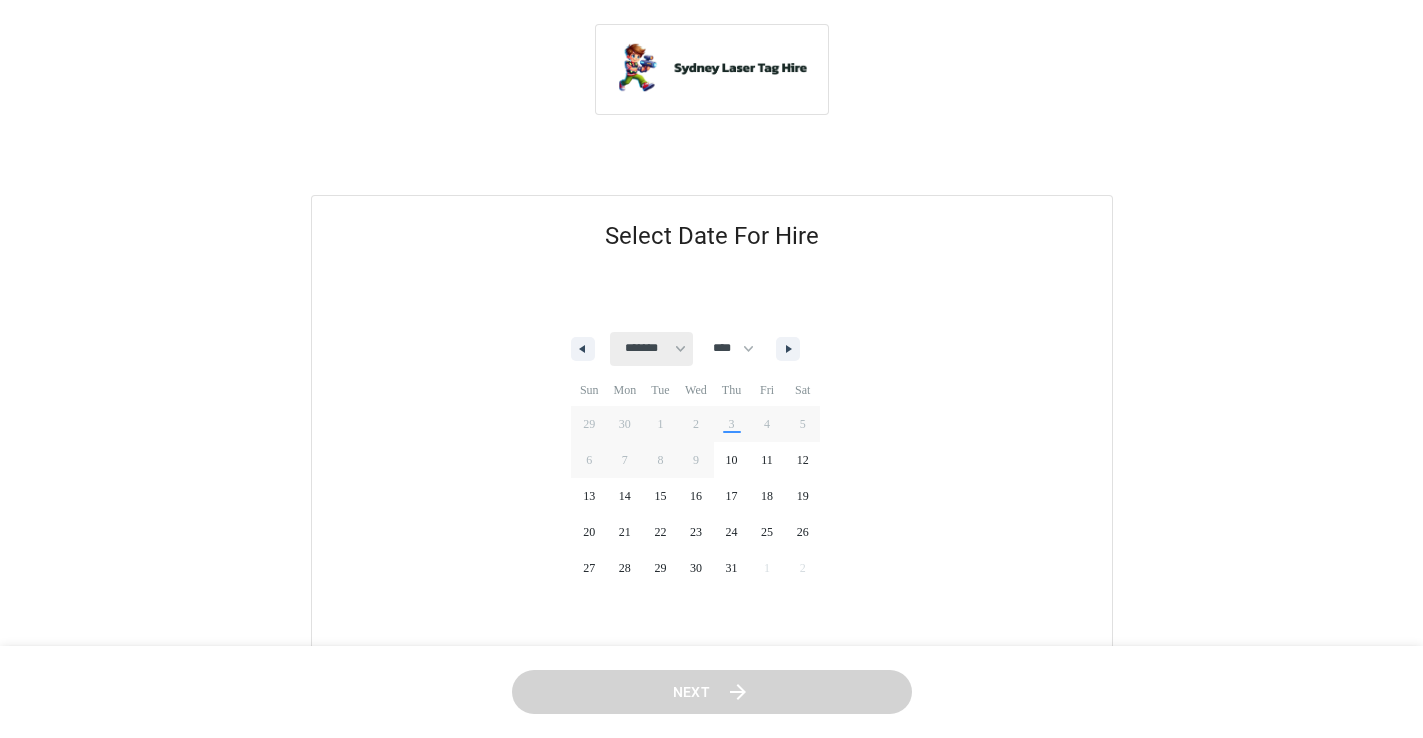 click on "**********" at bounding box center [651, 349] 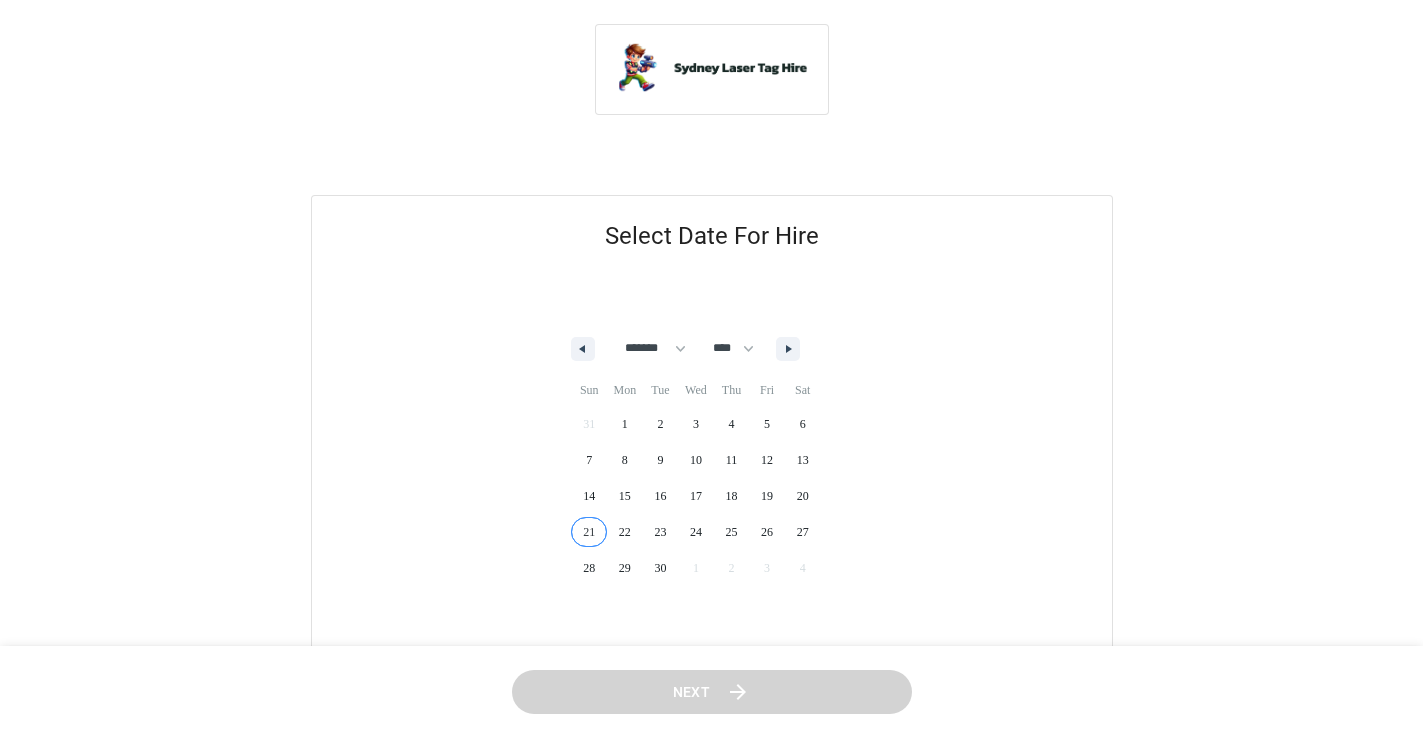 click on "21" at bounding box center [589, 532] 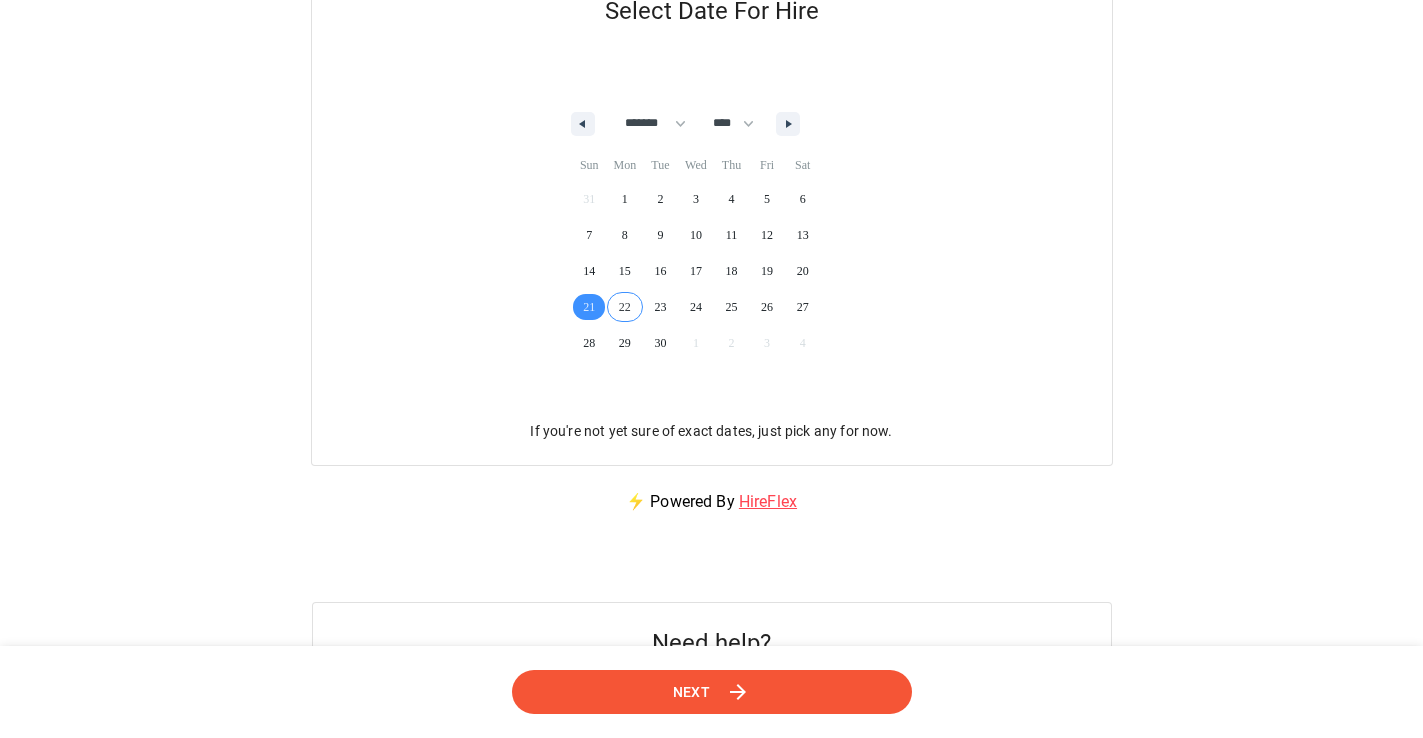 scroll, scrollTop: 226, scrollLeft: 0, axis: vertical 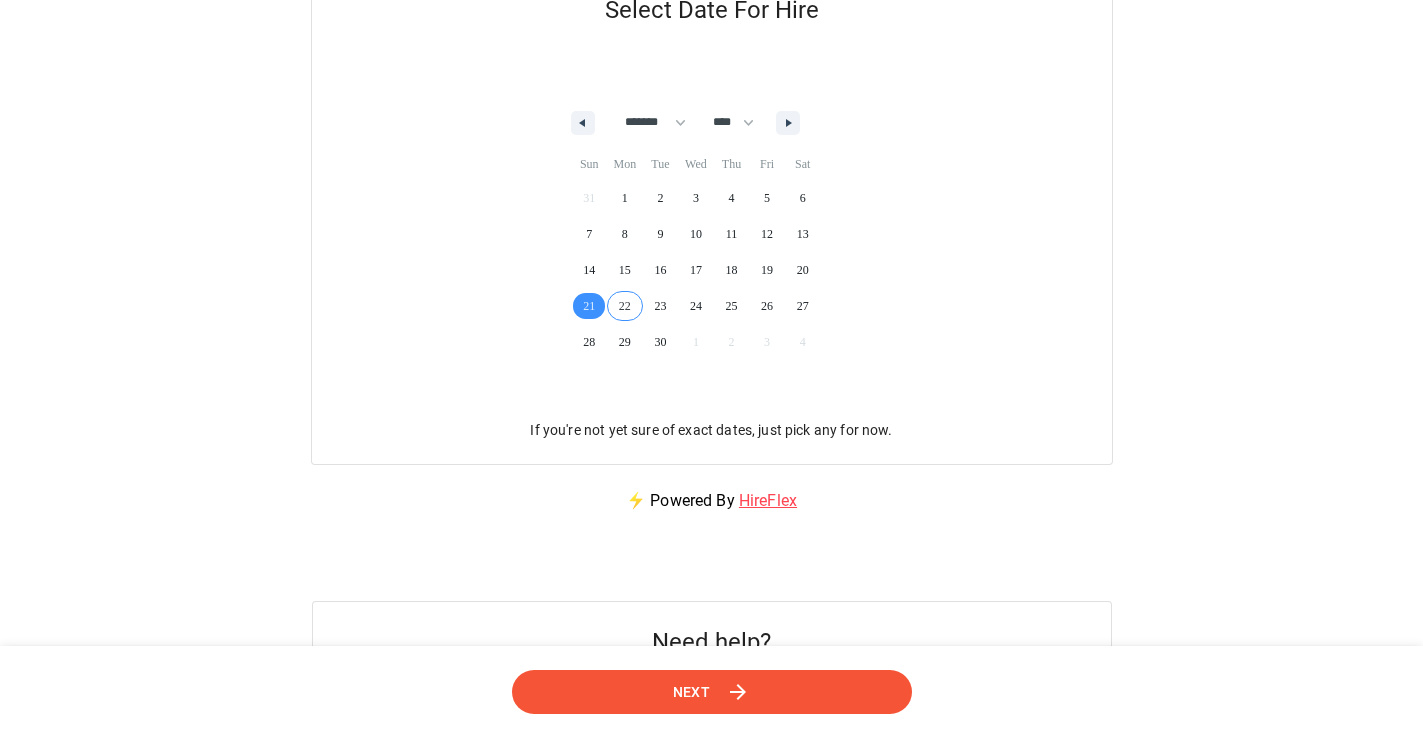 click on "Next" at bounding box center [691, 691] 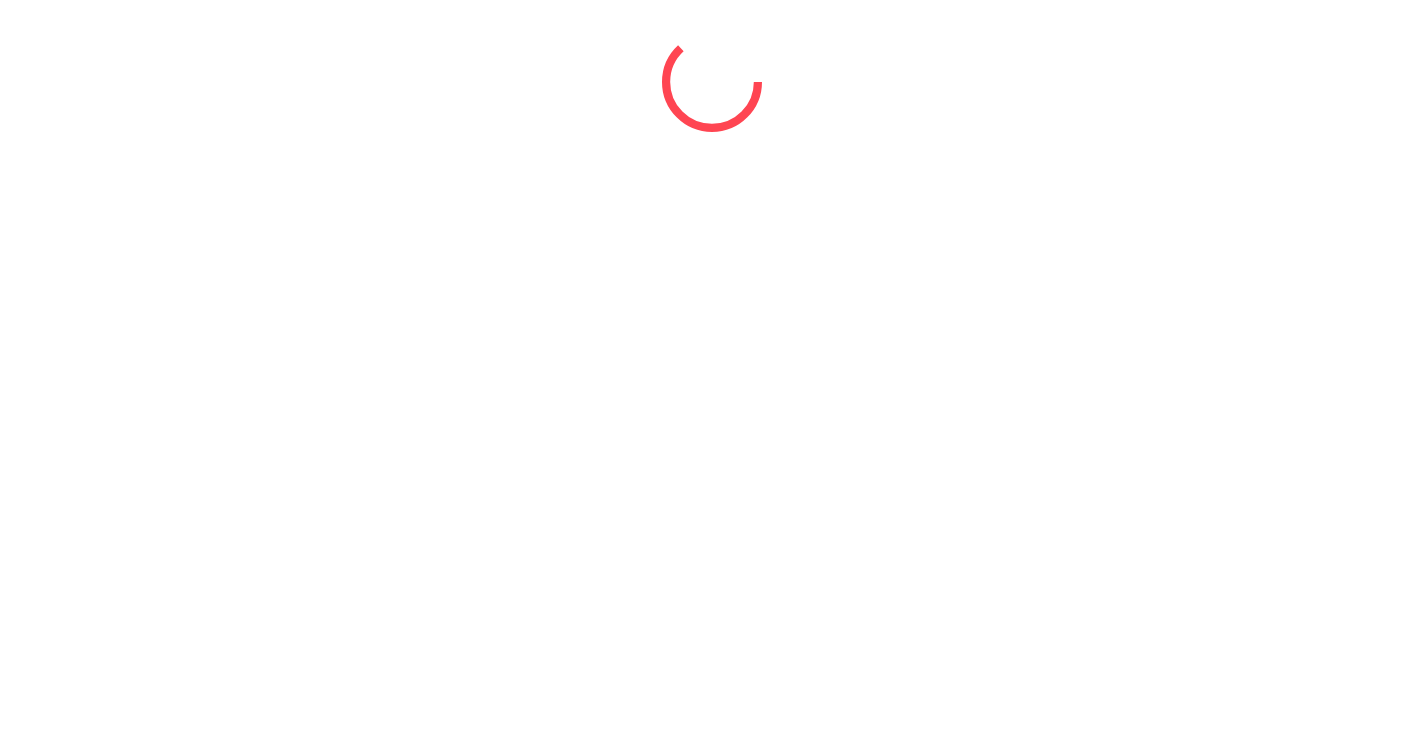 scroll, scrollTop: 0, scrollLeft: 0, axis: both 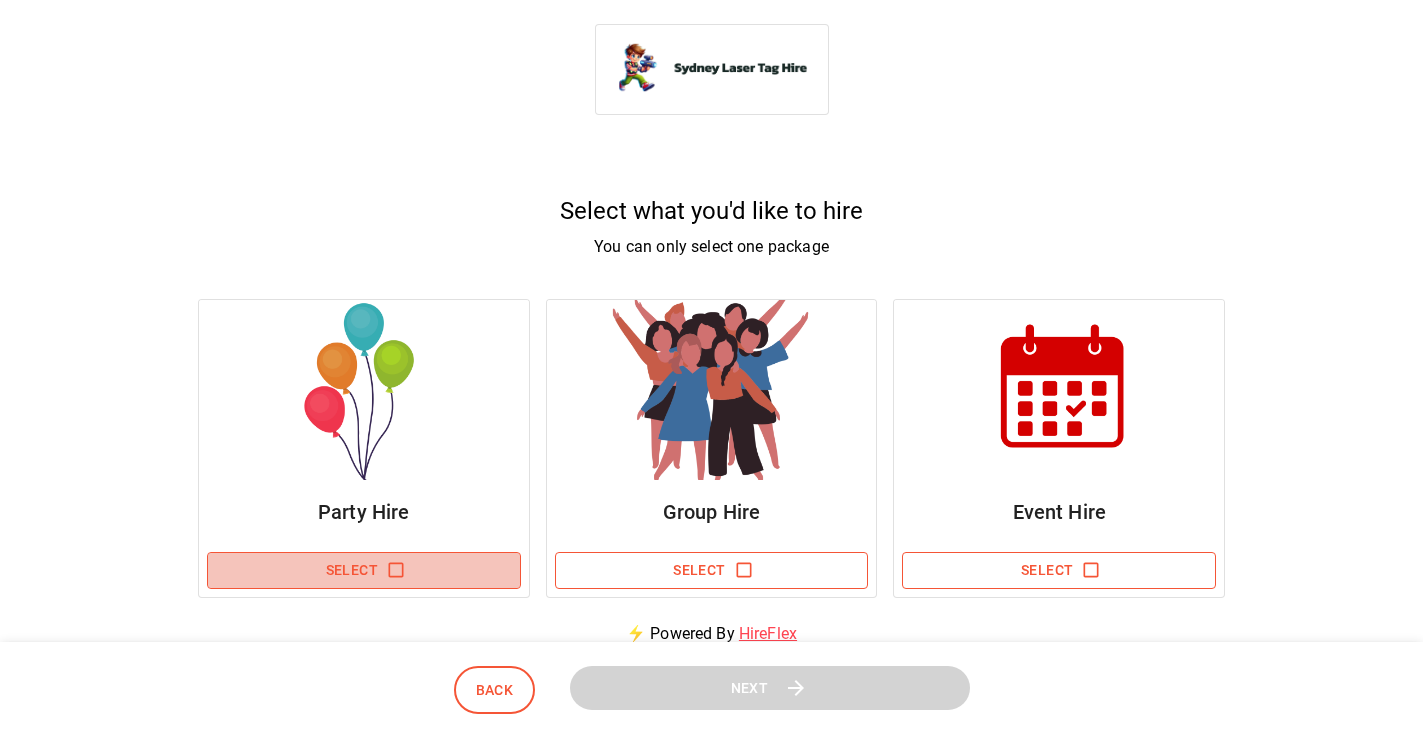 click at bounding box center [396, 570] 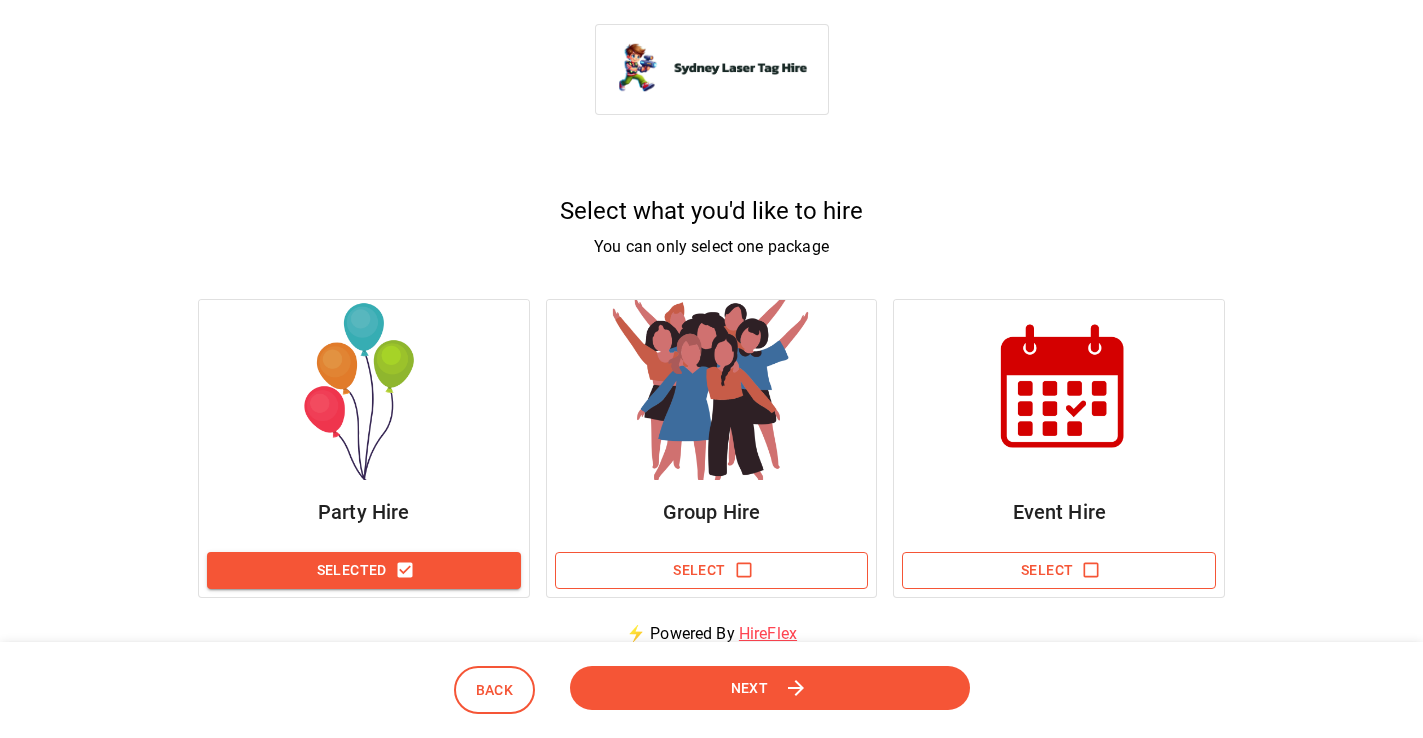 click on "Next" at bounding box center (769, 687) 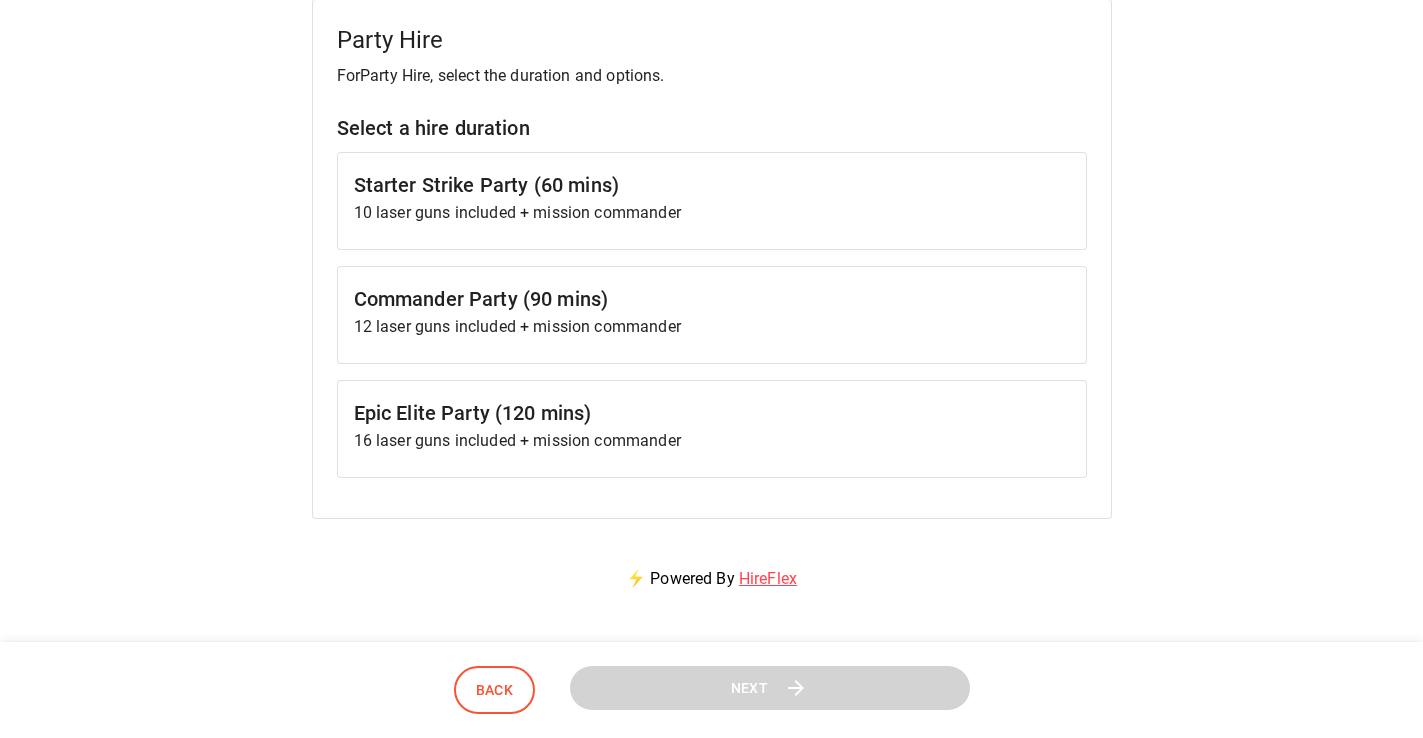 scroll, scrollTop: 203, scrollLeft: 0, axis: vertical 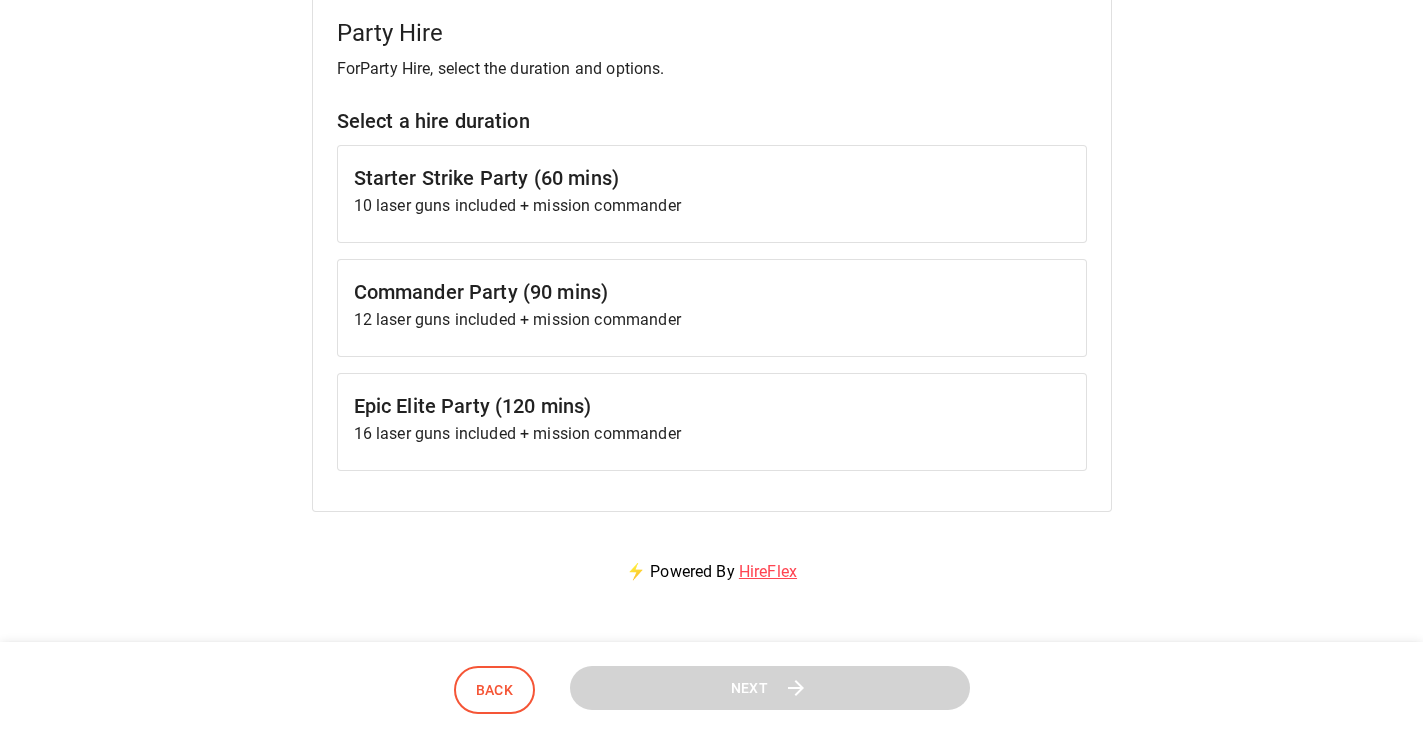 click on "12 laser guns included + mission commander" at bounding box center [712, 206] 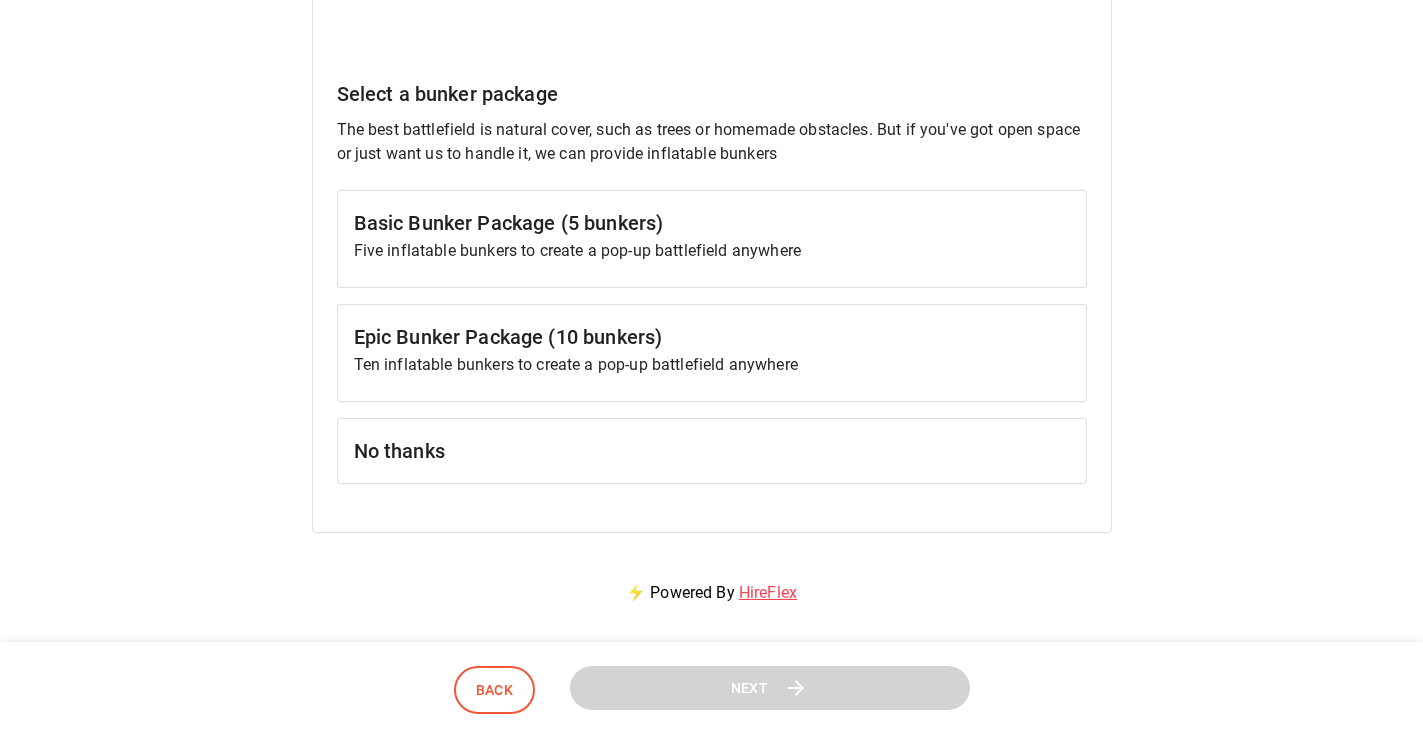 scroll, scrollTop: 943, scrollLeft: 0, axis: vertical 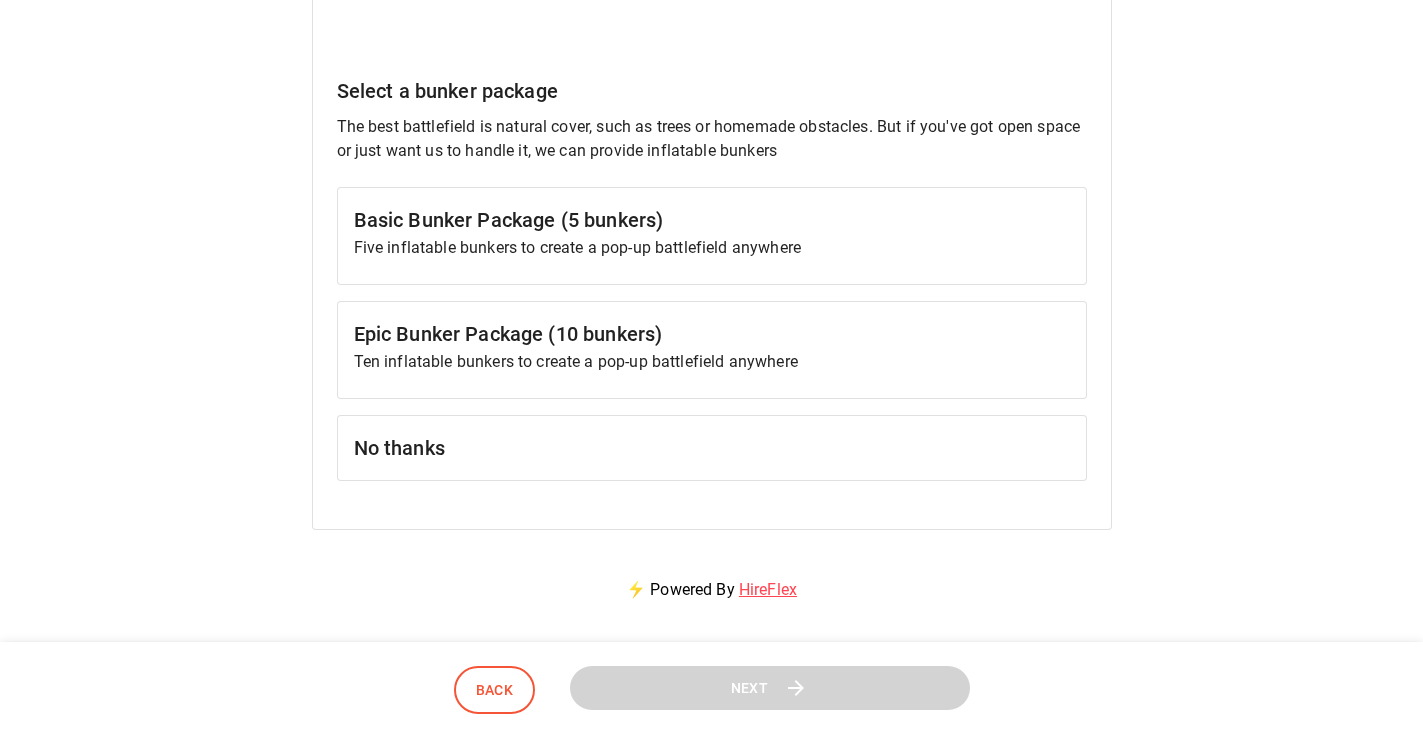 click on "No thanks" at bounding box center (712, 220) 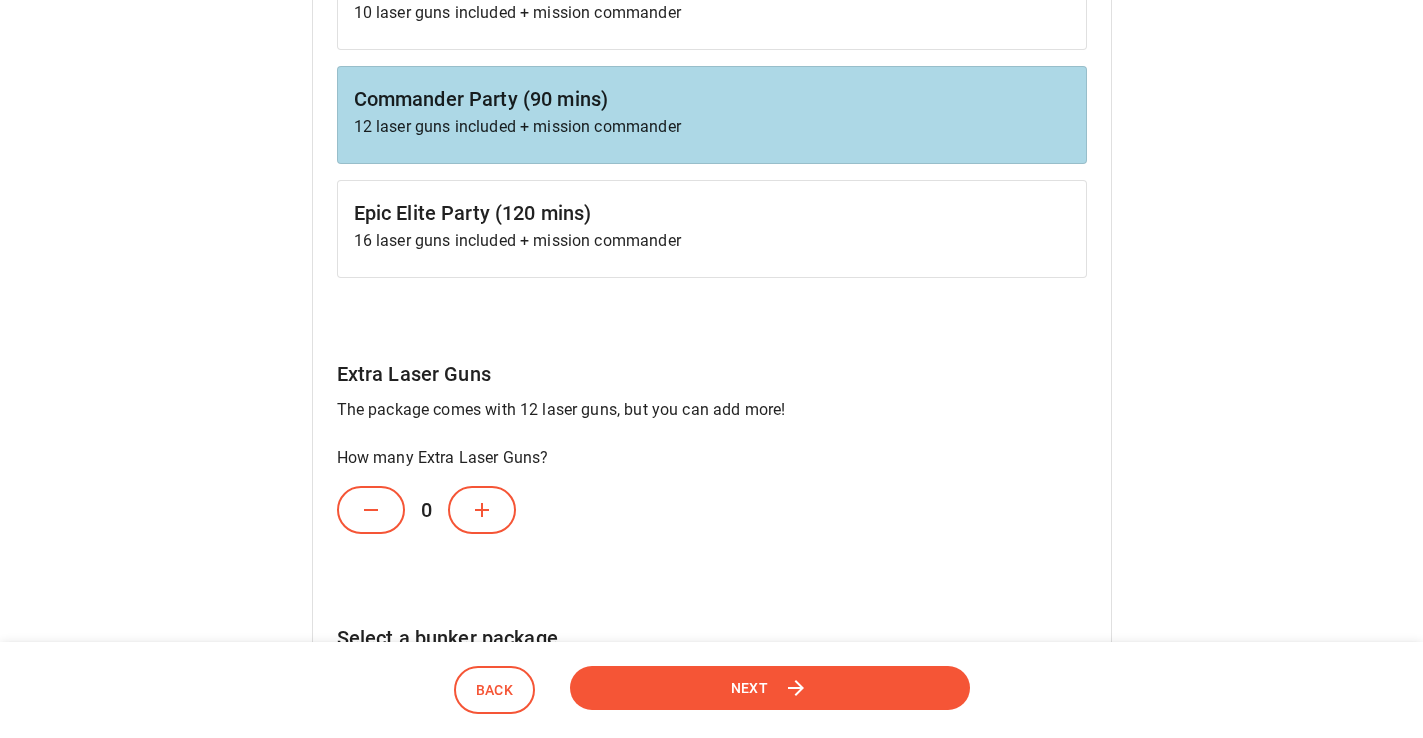 scroll, scrollTop: 405, scrollLeft: 0, axis: vertical 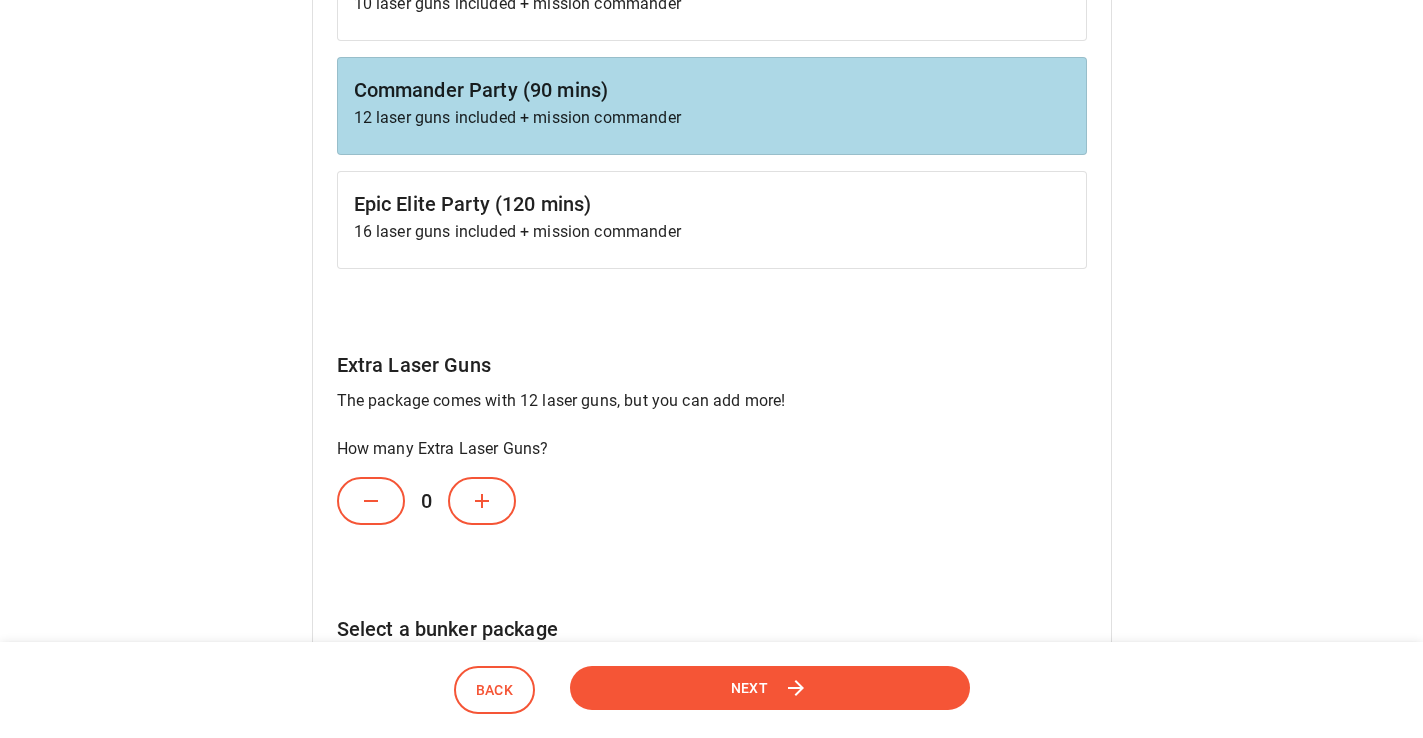 click at bounding box center [482, 501] 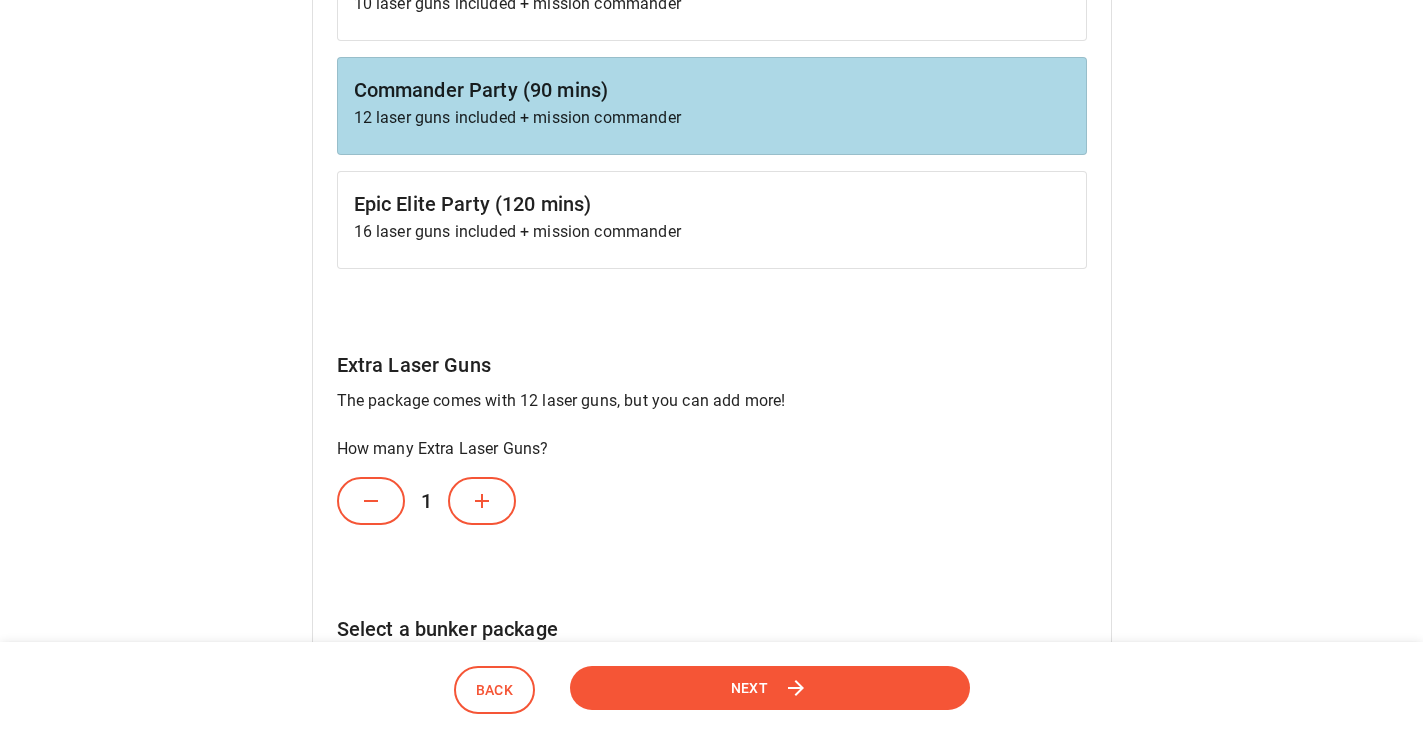 click at bounding box center [482, 501] 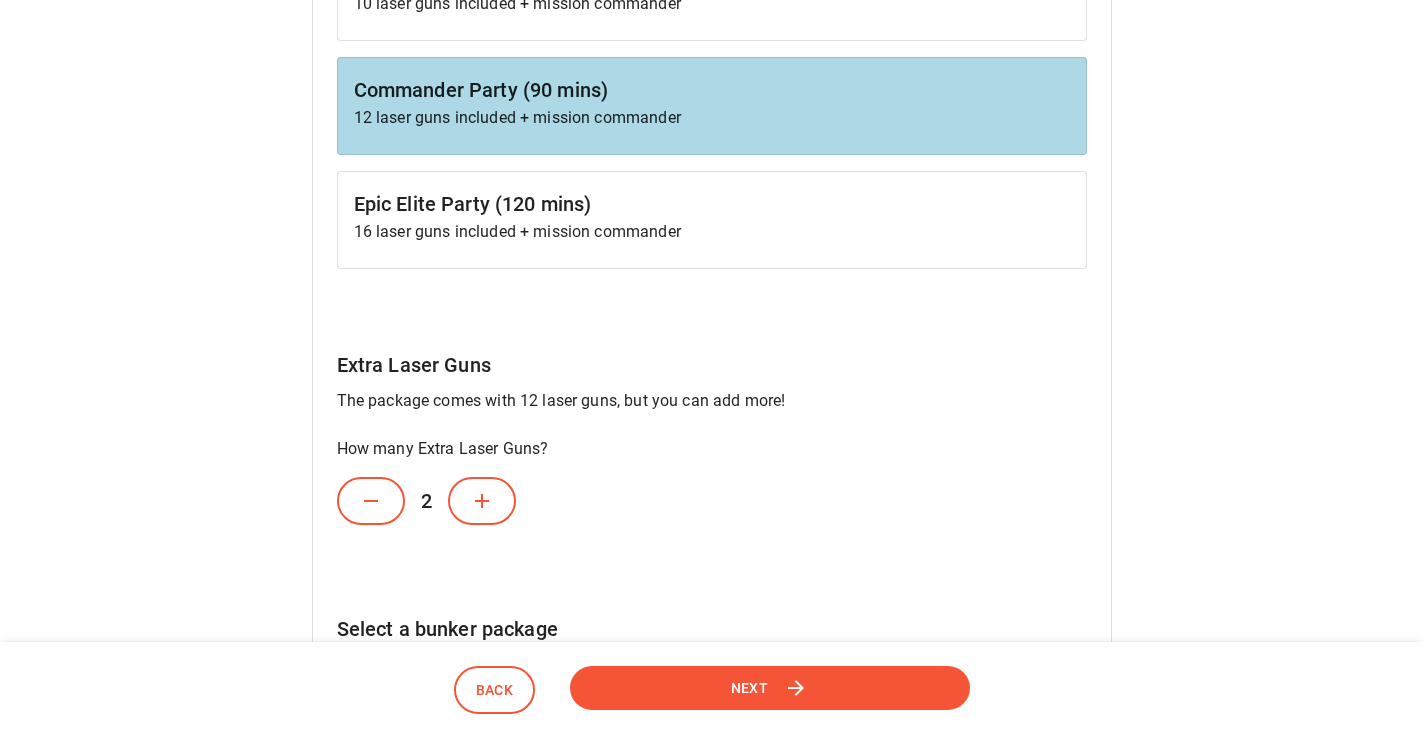 click at bounding box center [482, 501] 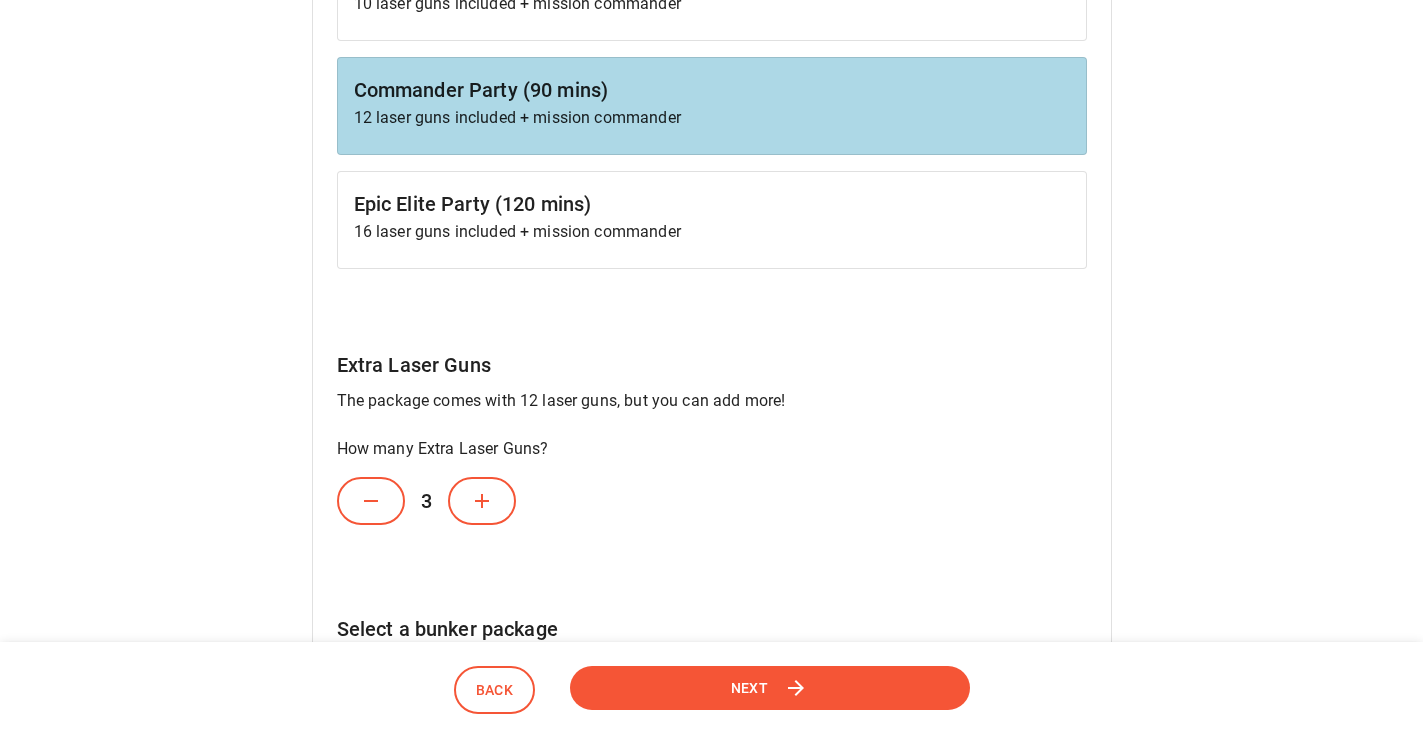 click at bounding box center [482, 501] 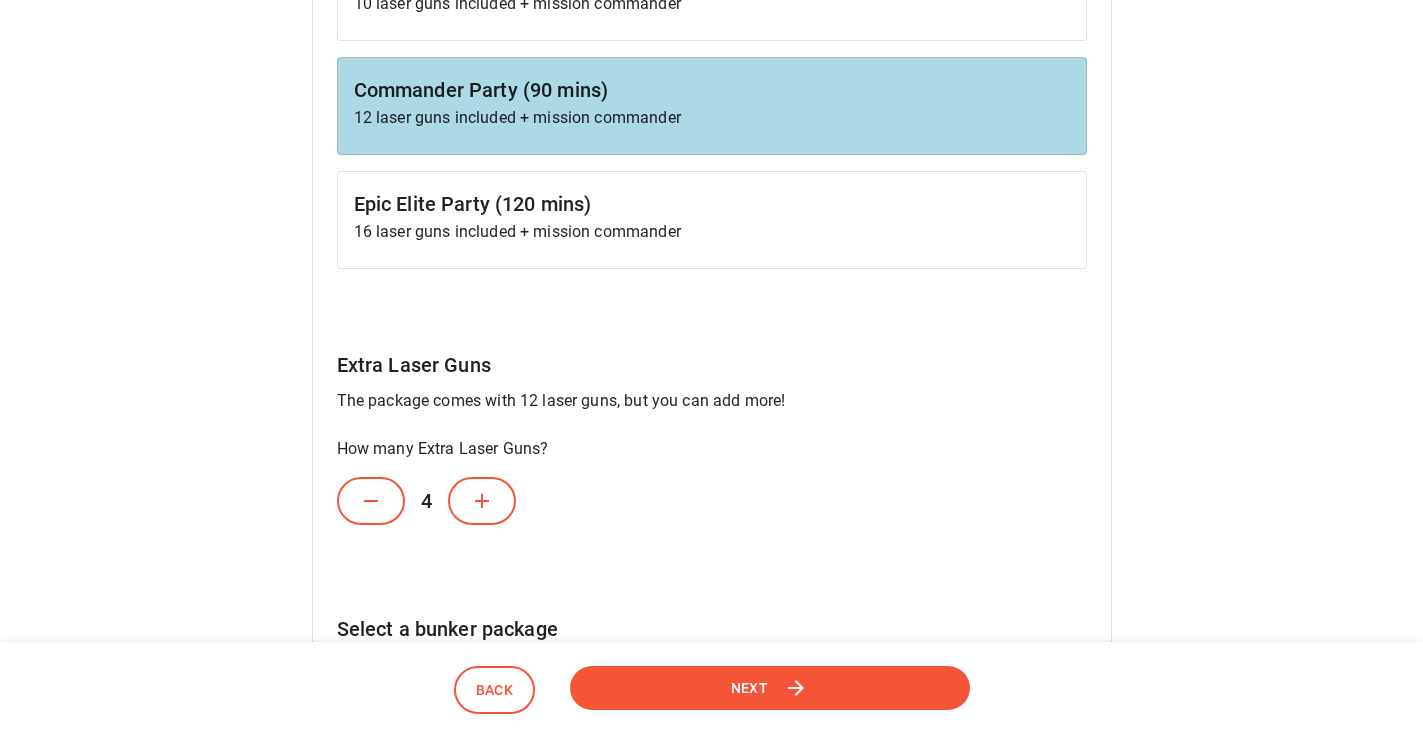 click at bounding box center [482, 501] 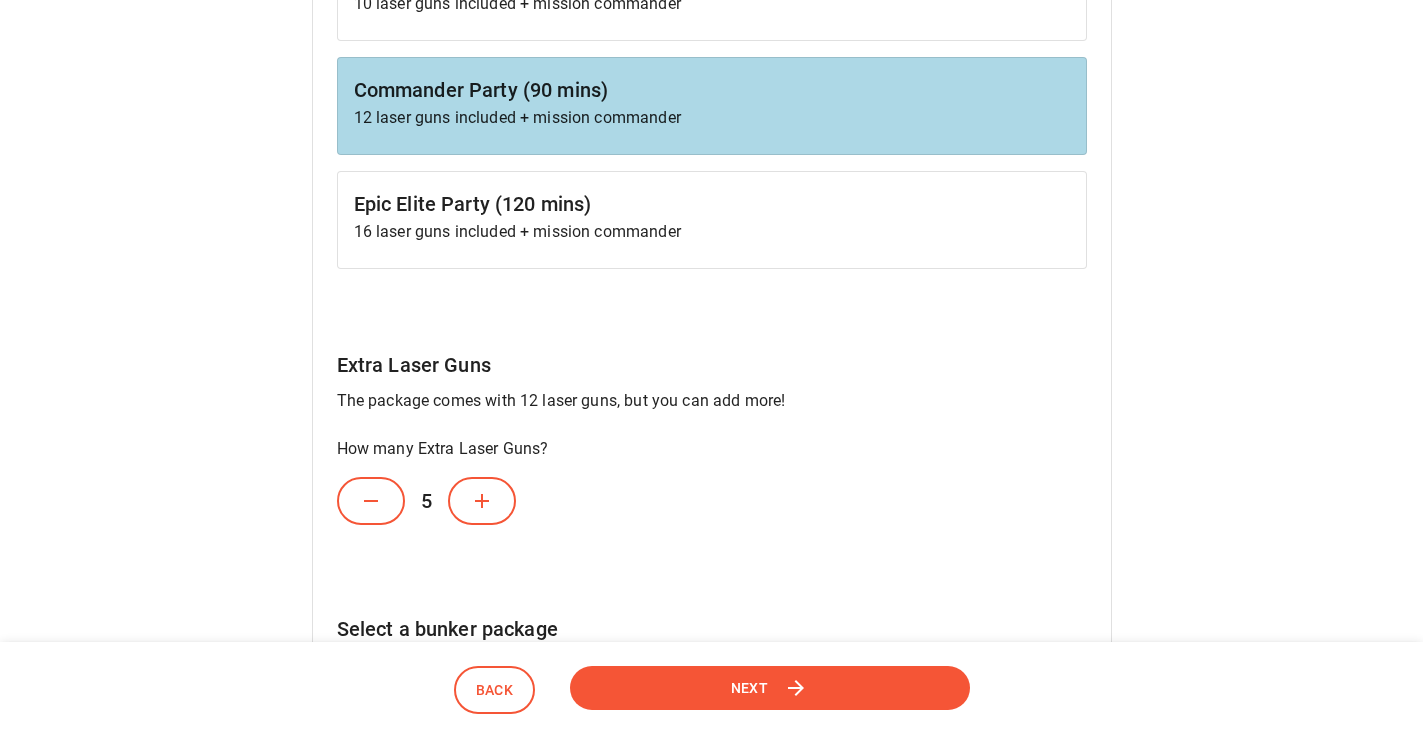 click at bounding box center (482, 501) 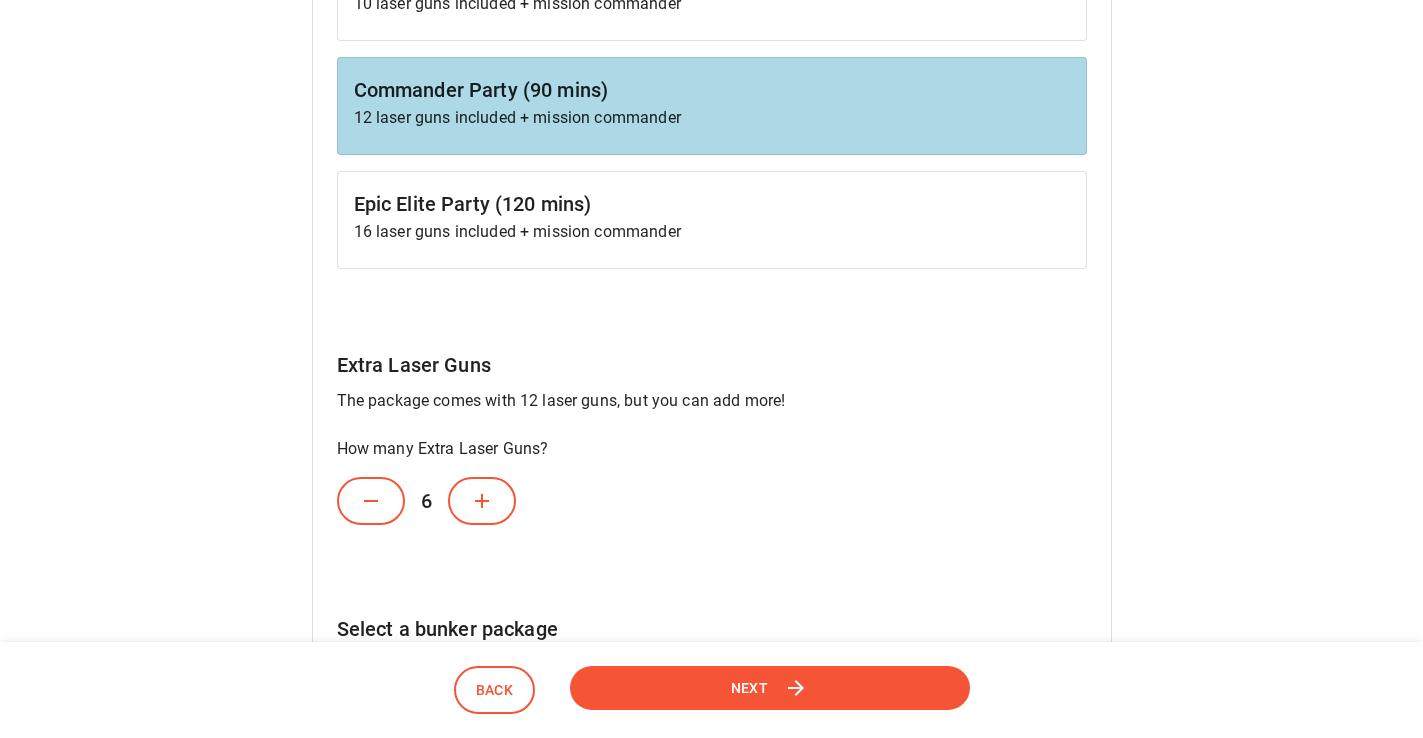 click at bounding box center (371, 501) 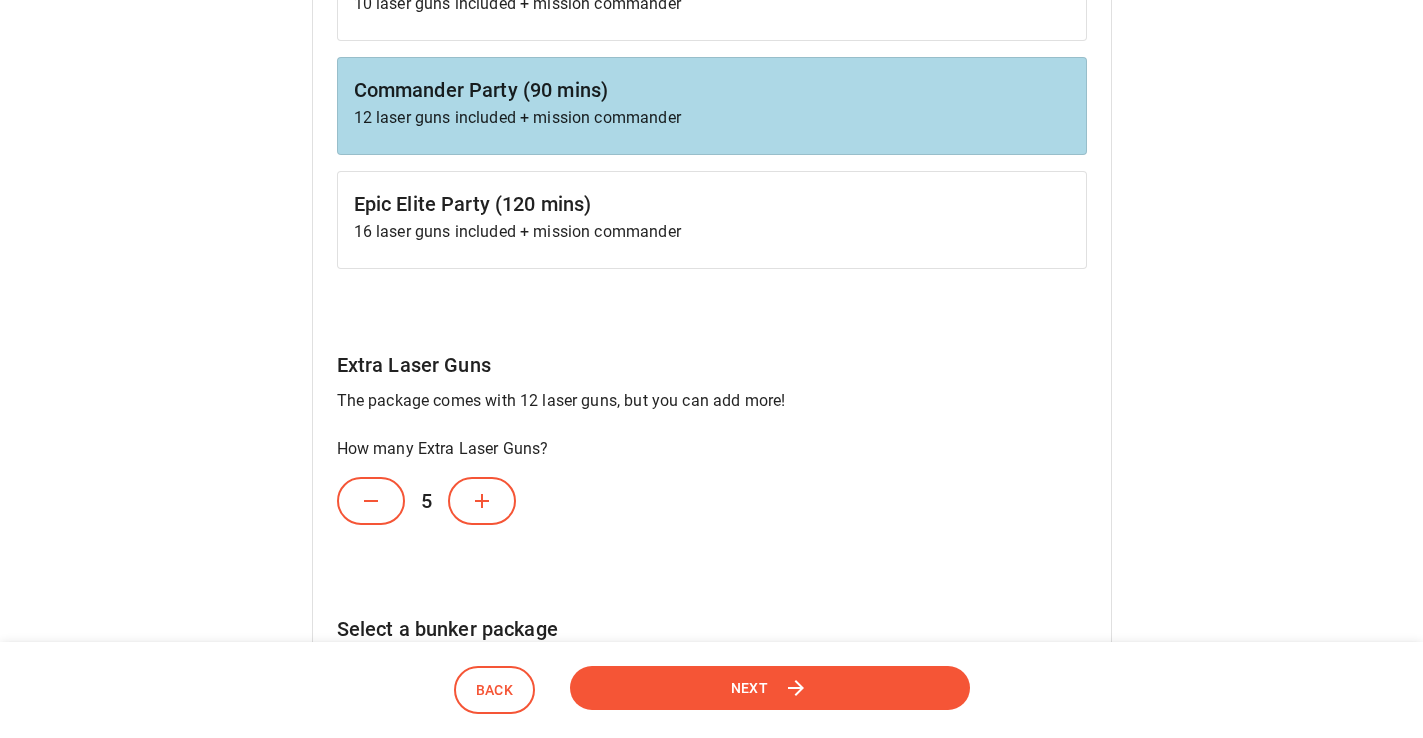 click at bounding box center [482, 501] 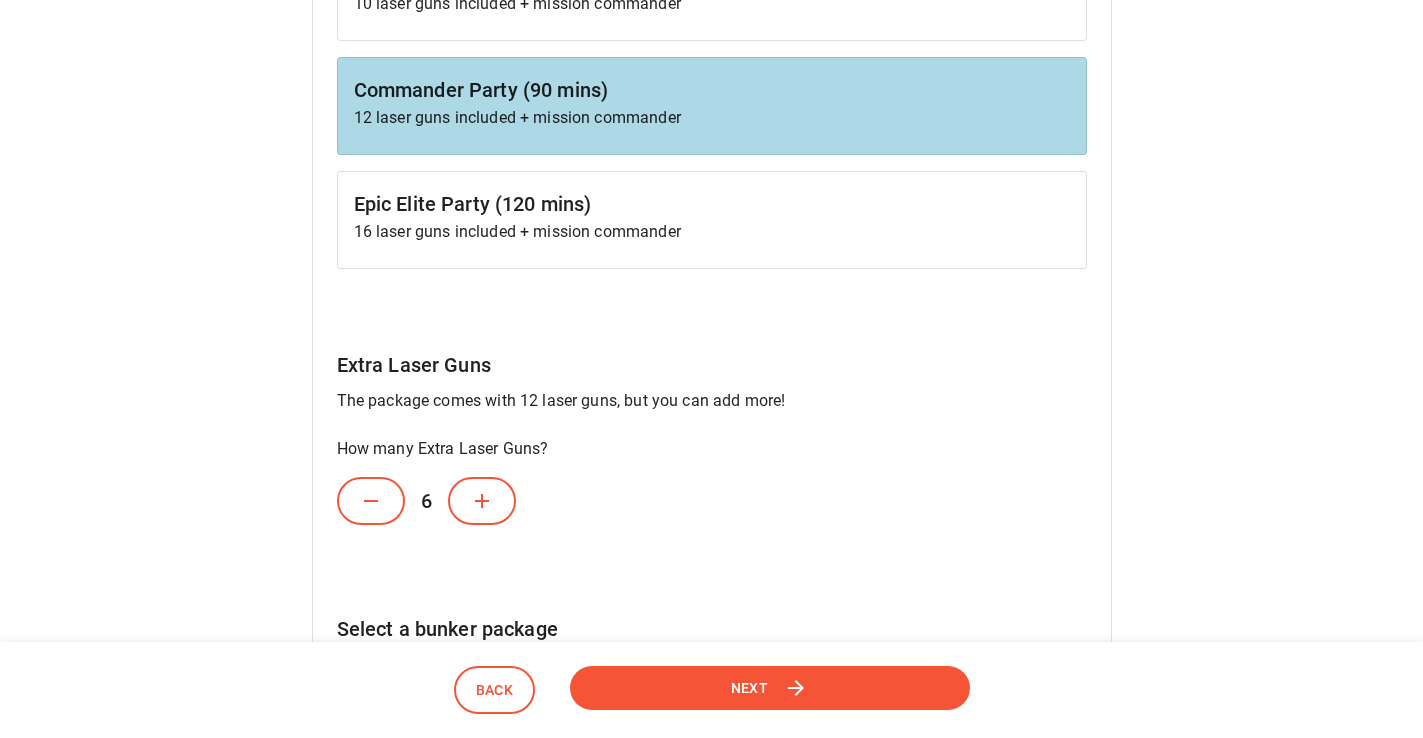click on "Next" at bounding box center (770, 688) 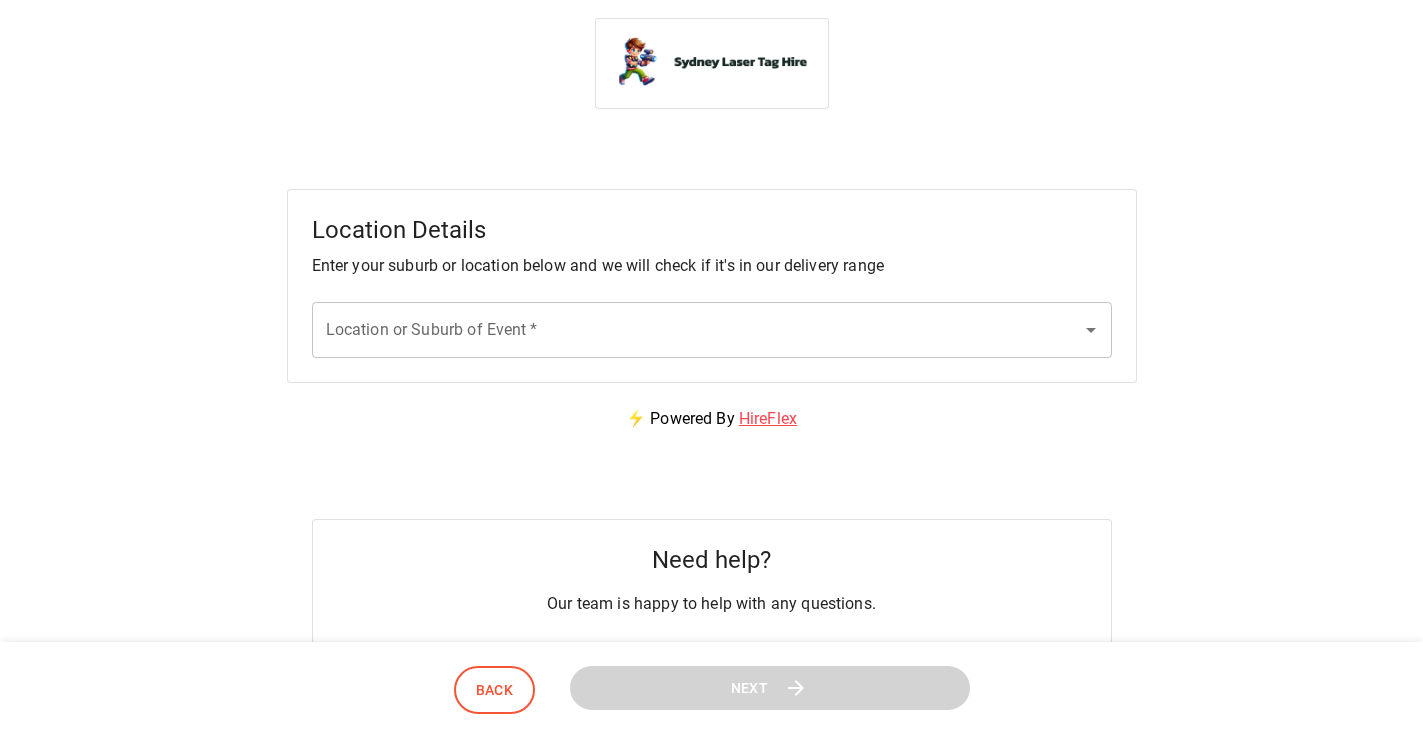 scroll, scrollTop: 0, scrollLeft: 0, axis: both 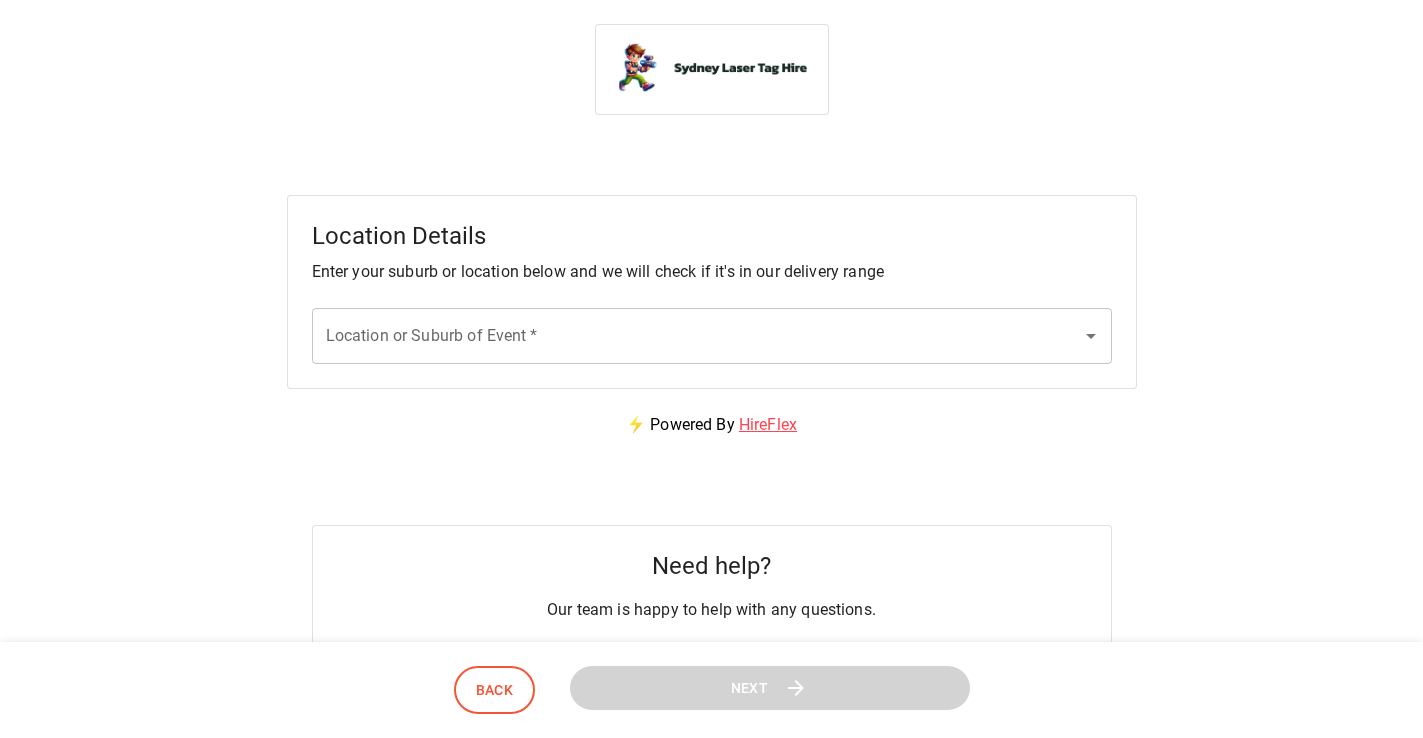 click on "Location or Suburb of Event   *" at bounding box center [697, 336] 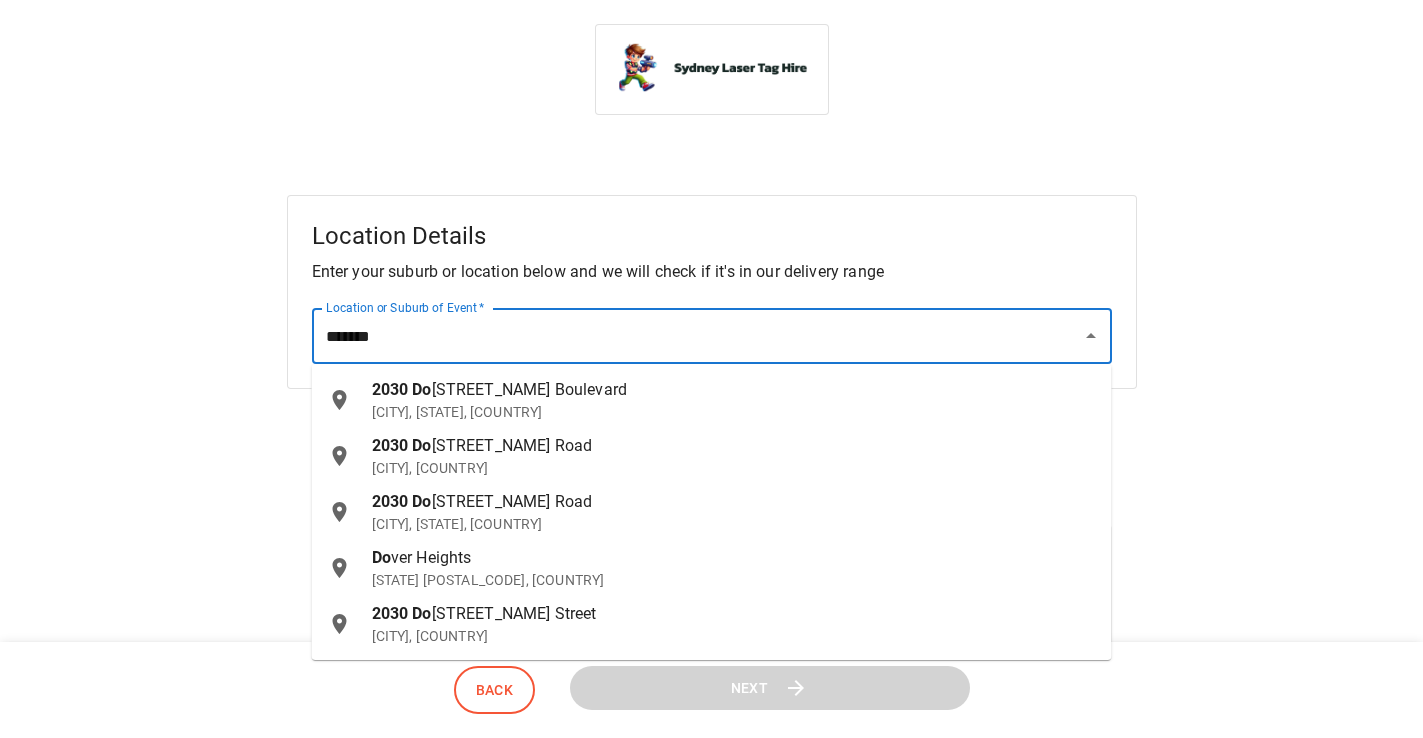click on "[CITY] [STATE] [POSTAL_CODE], [COUNTRY]" at bounding box center [734, 568] 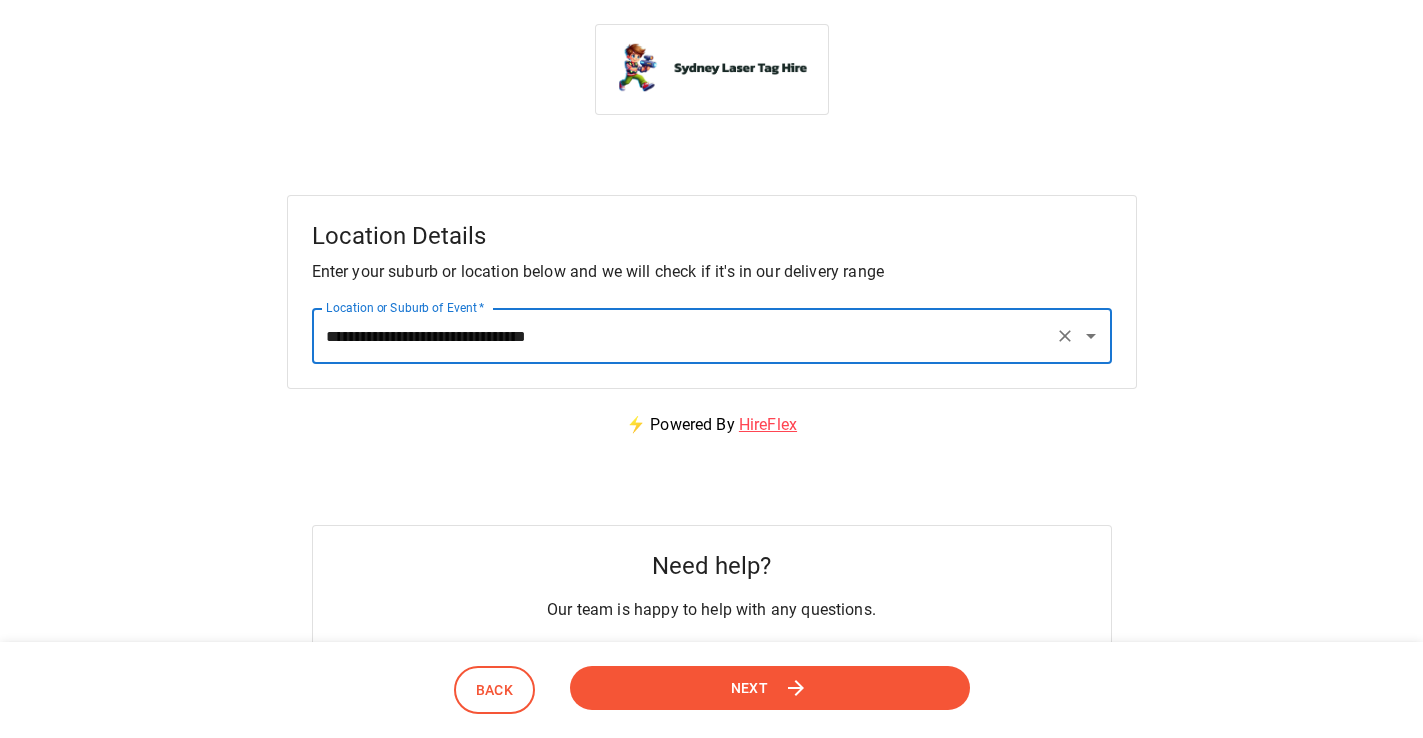 type on "**********" 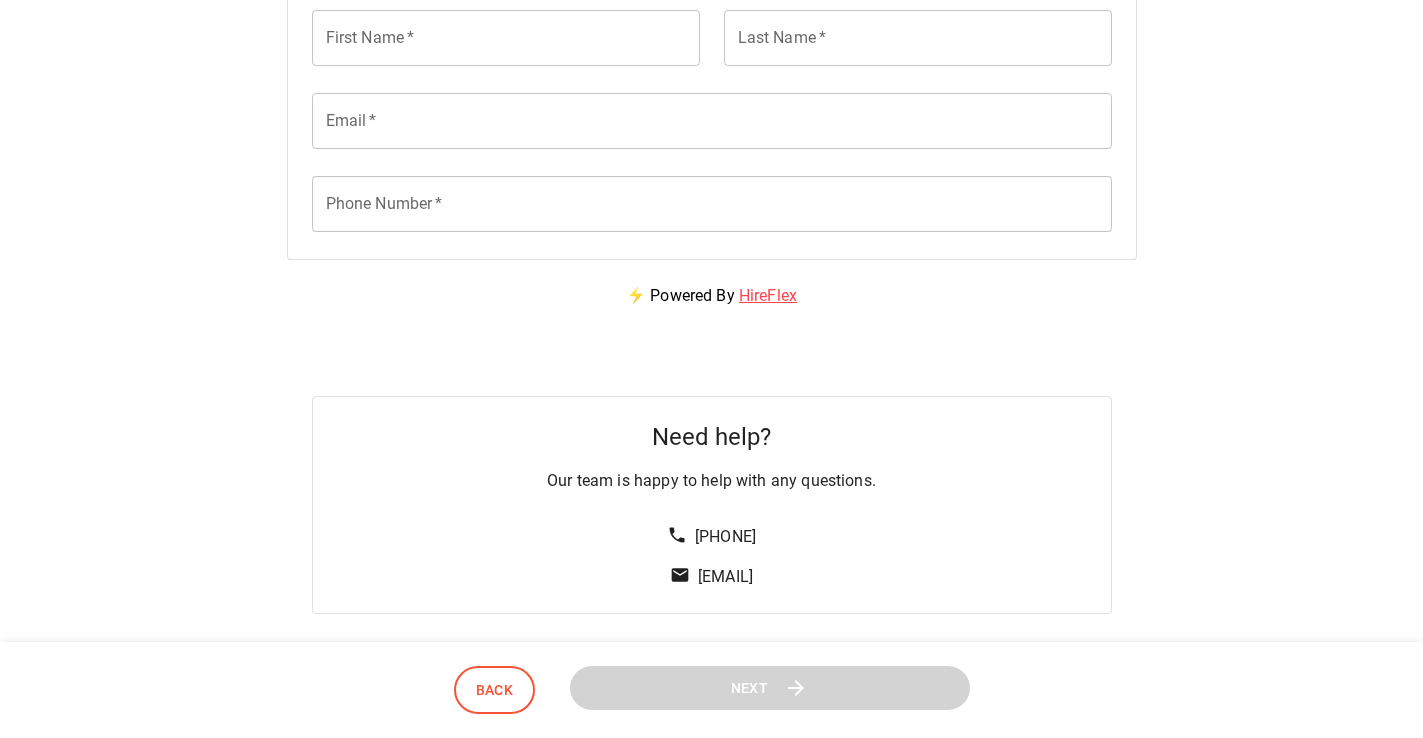 scroll, scrollTop: 0, scrollLeft: 0, axis: both 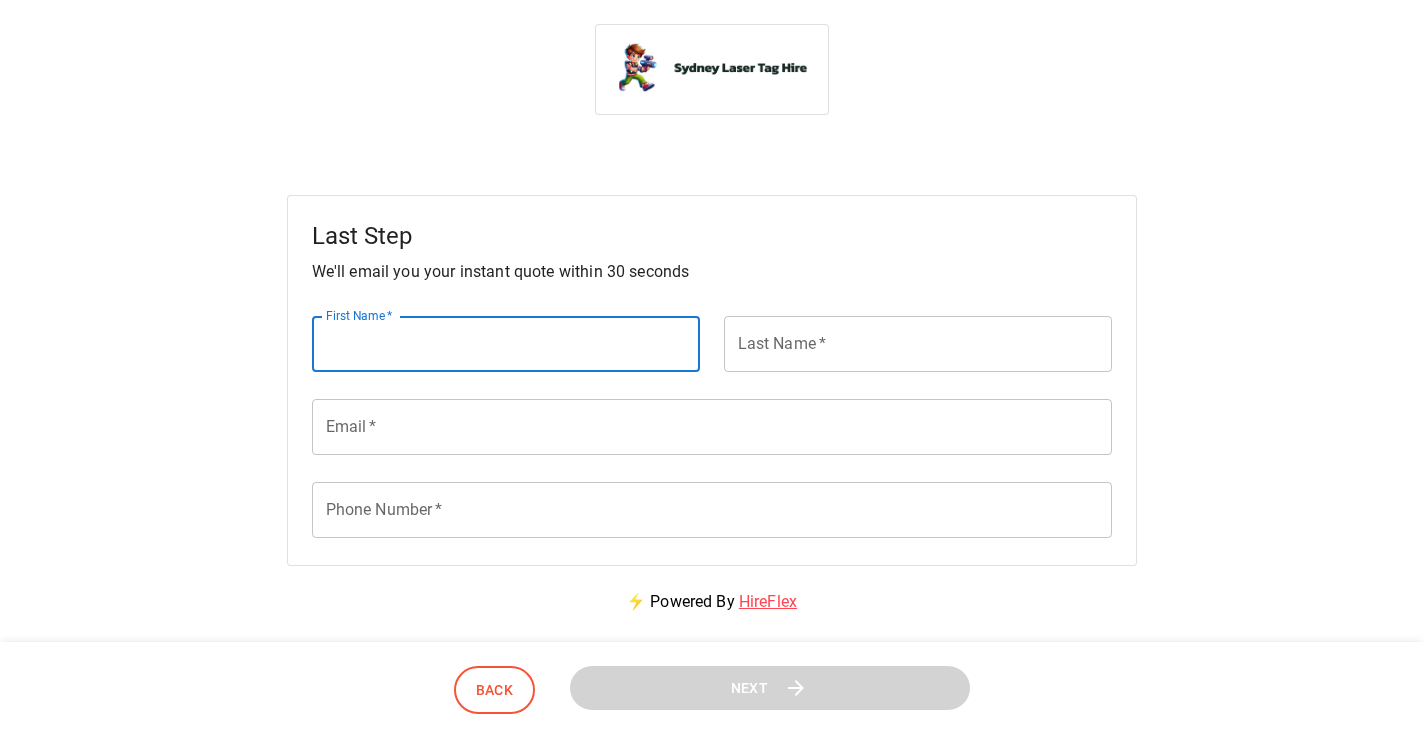 click on "First Name   *" at bounding box center (506, 344) 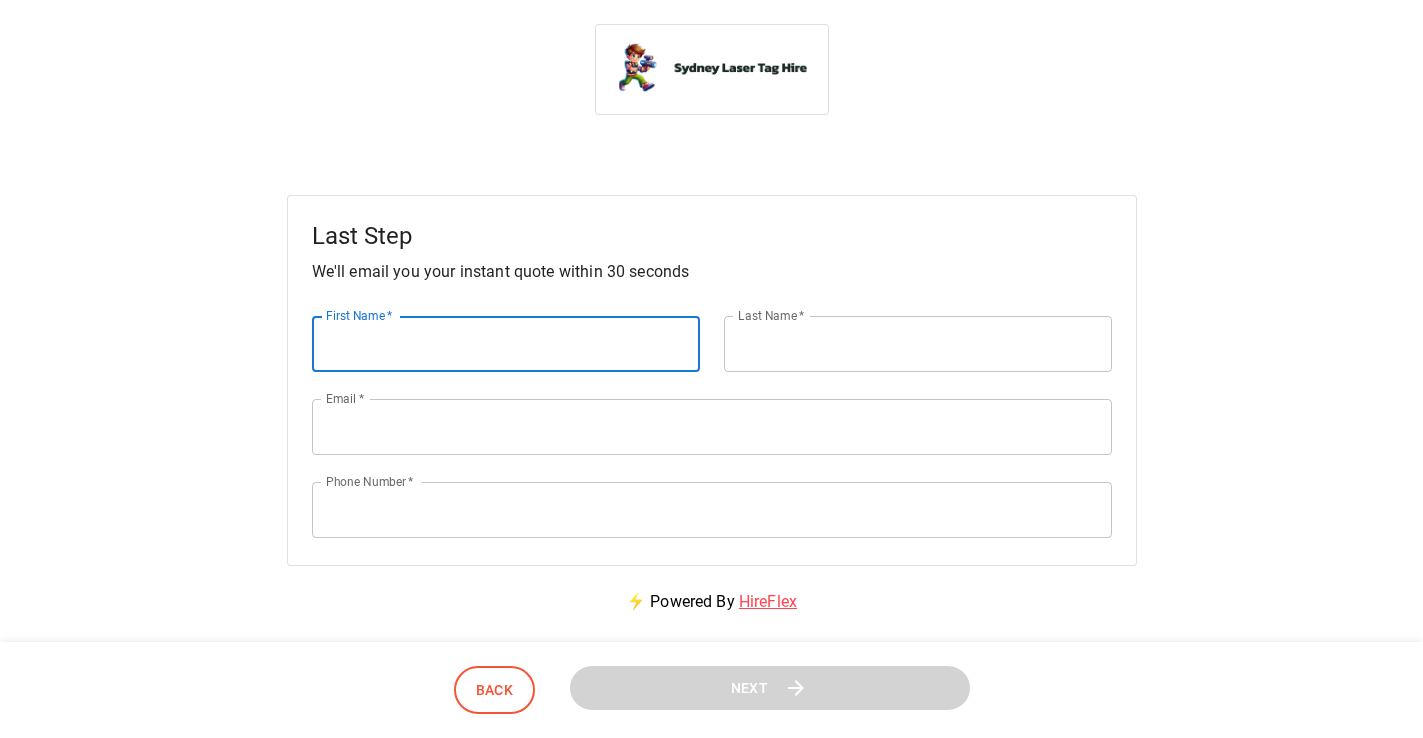 type on "******" 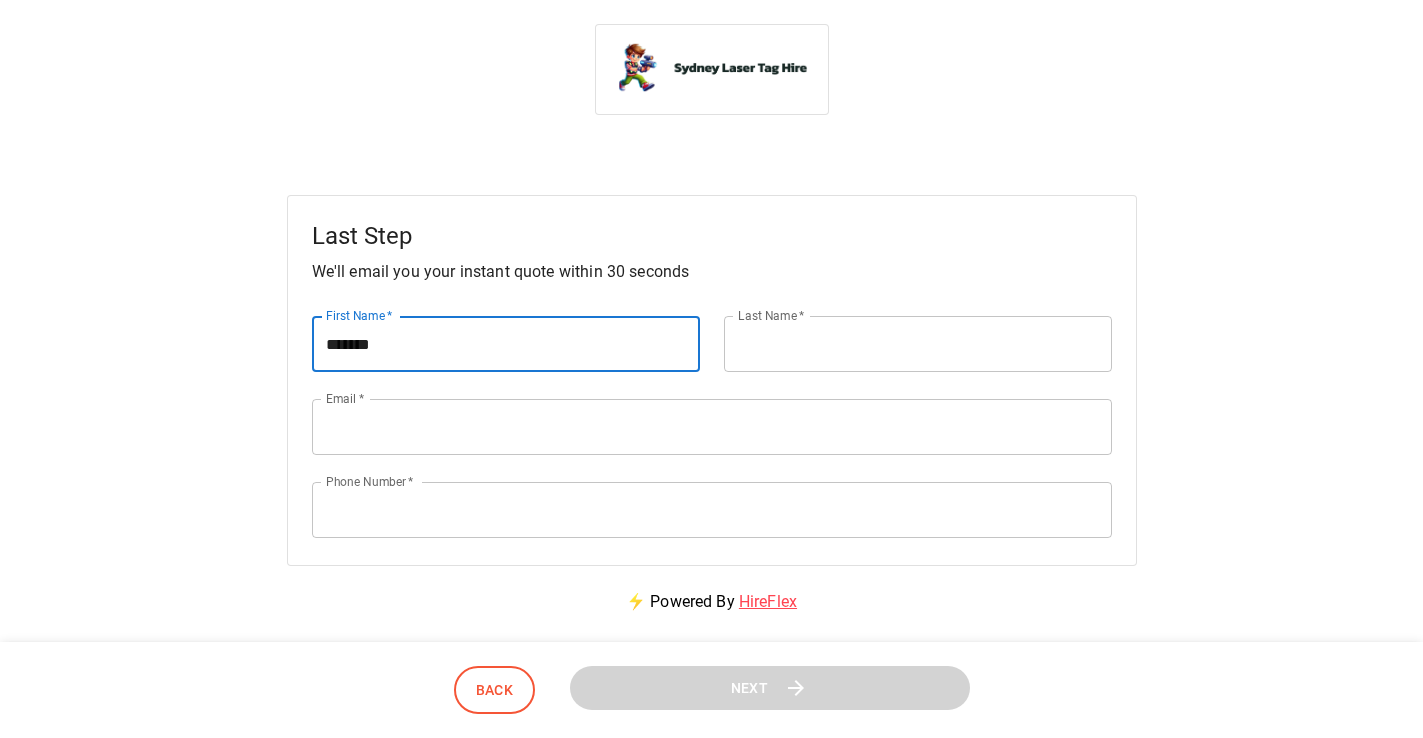 type on "******" 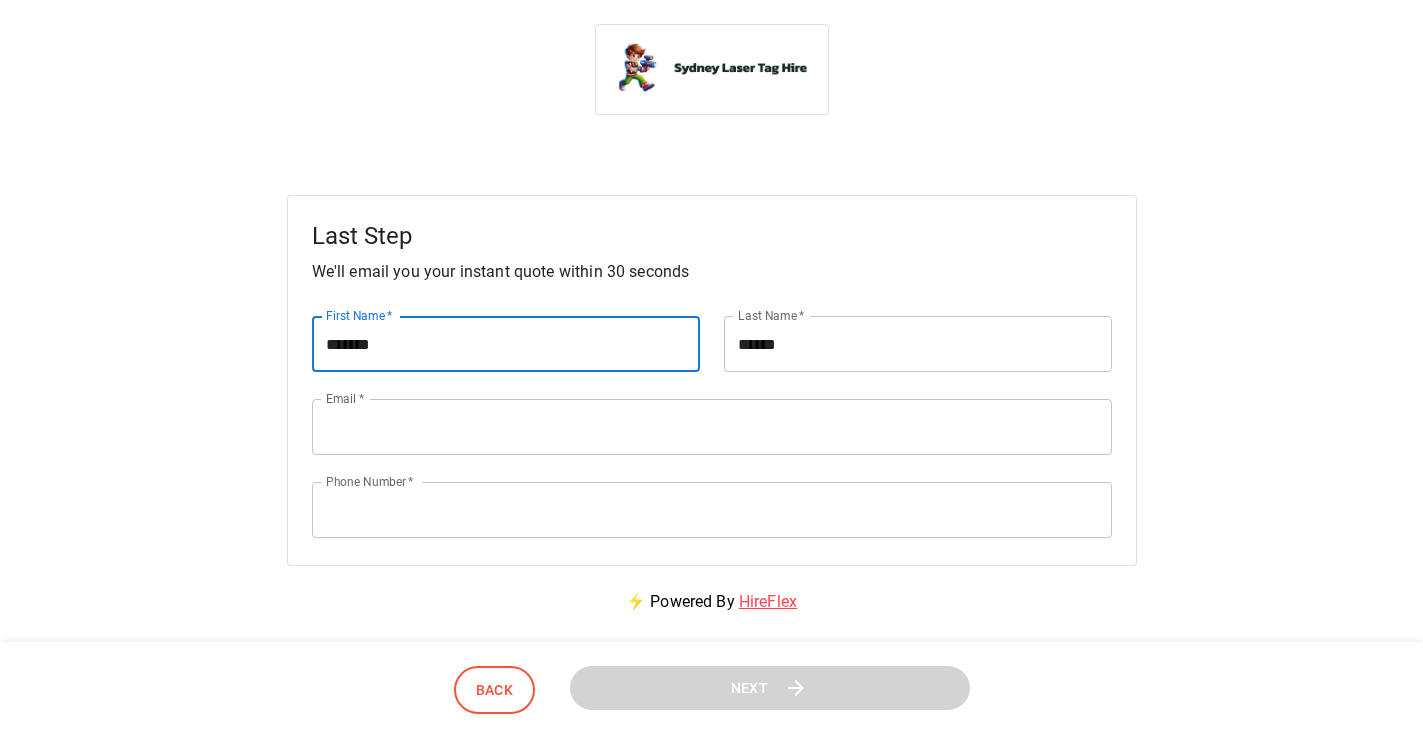 type on "**********" 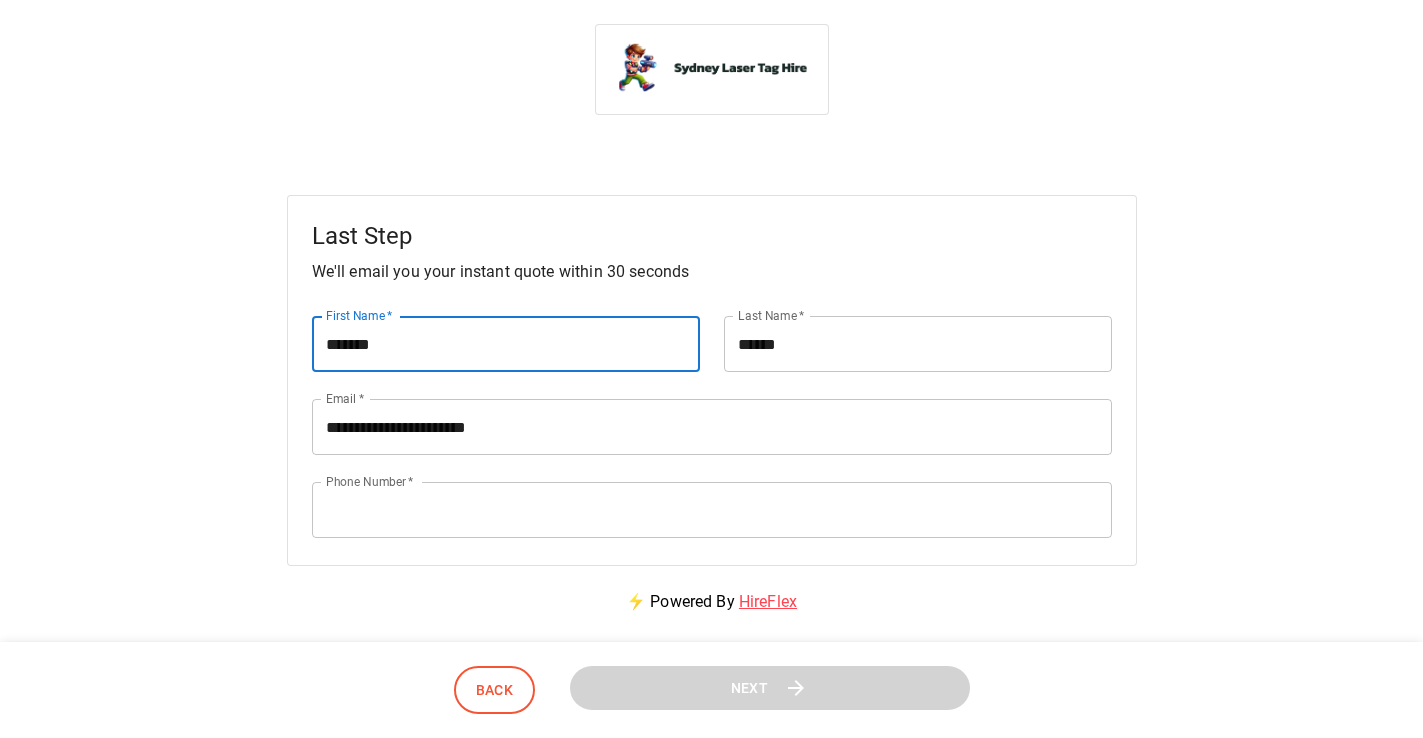 type on "**********" 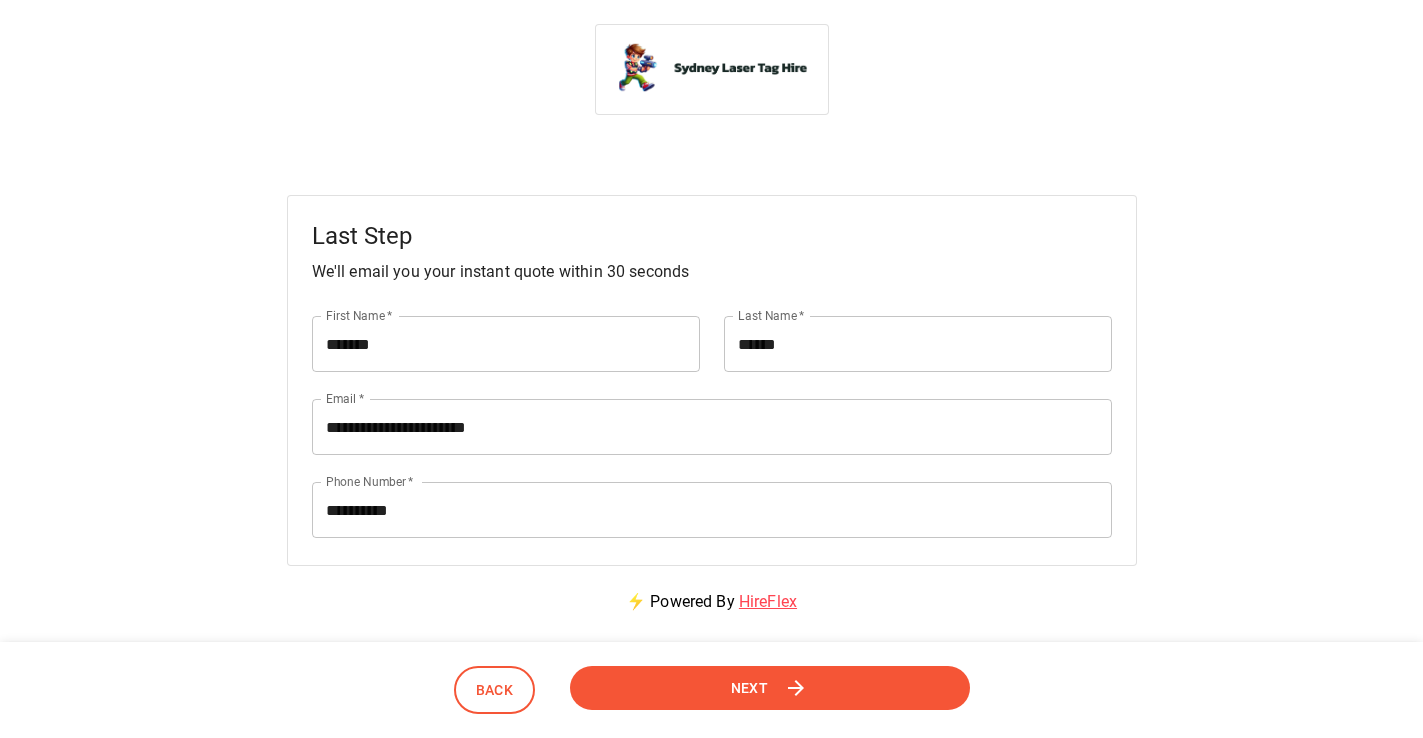 click on "Next" at bounding box center [770, 688] 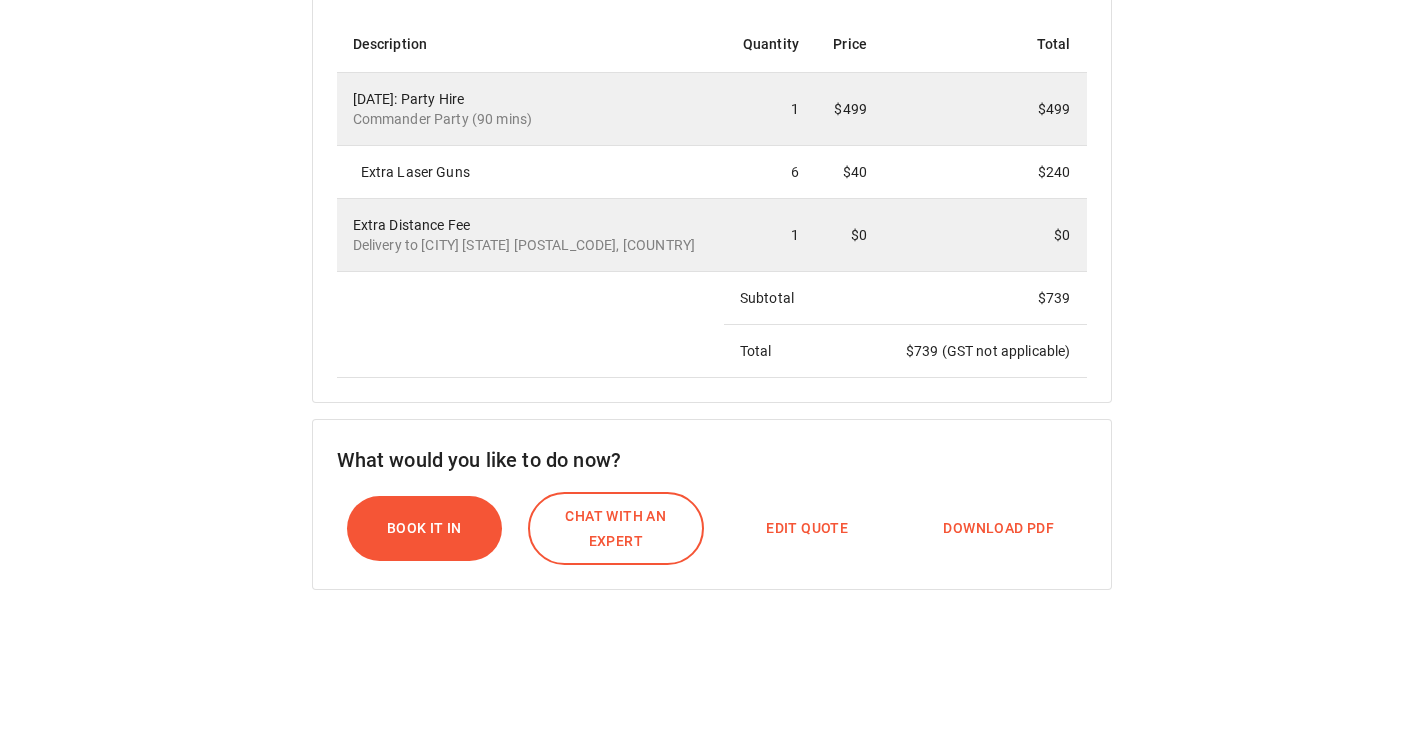 scroll, scrollTop: 486, scrollLeft: 0, axis: vertical 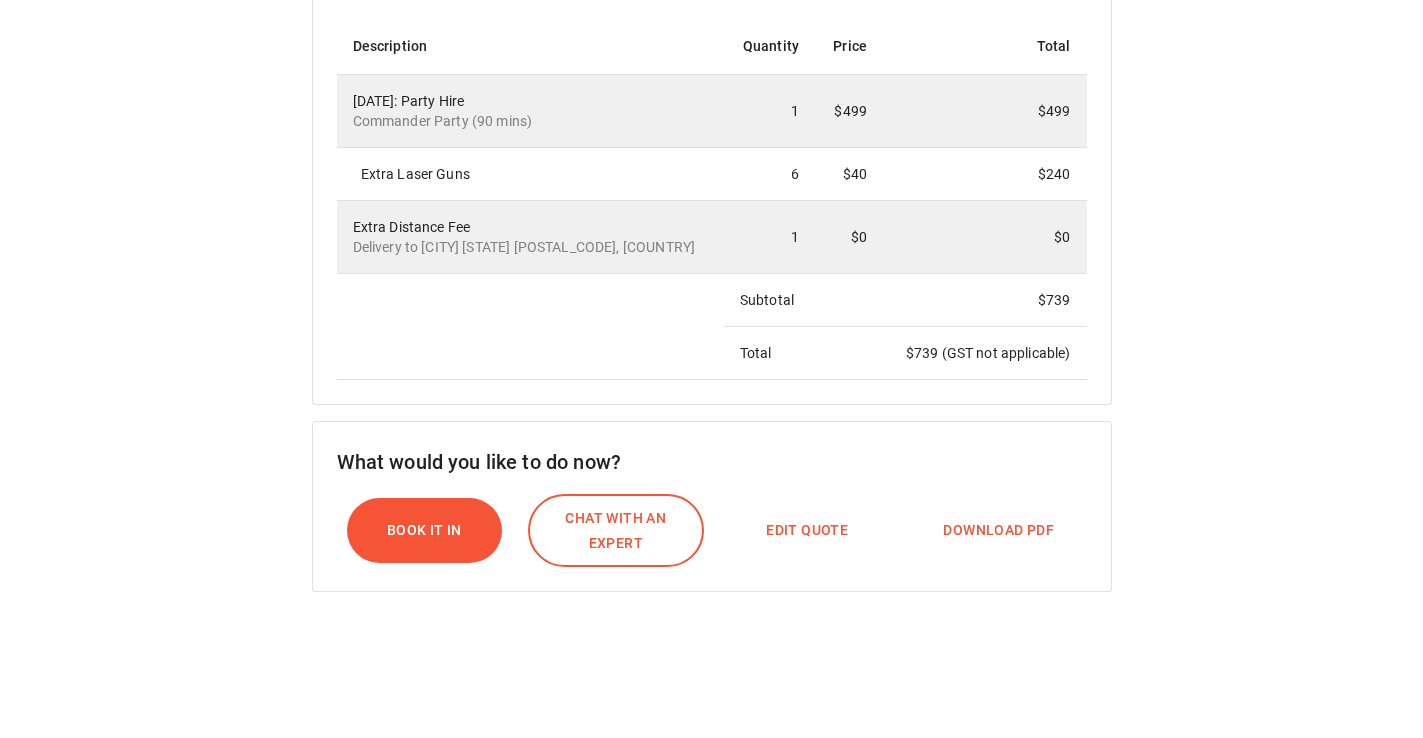 click on "Download PDF" at bounding box center (807, 530) 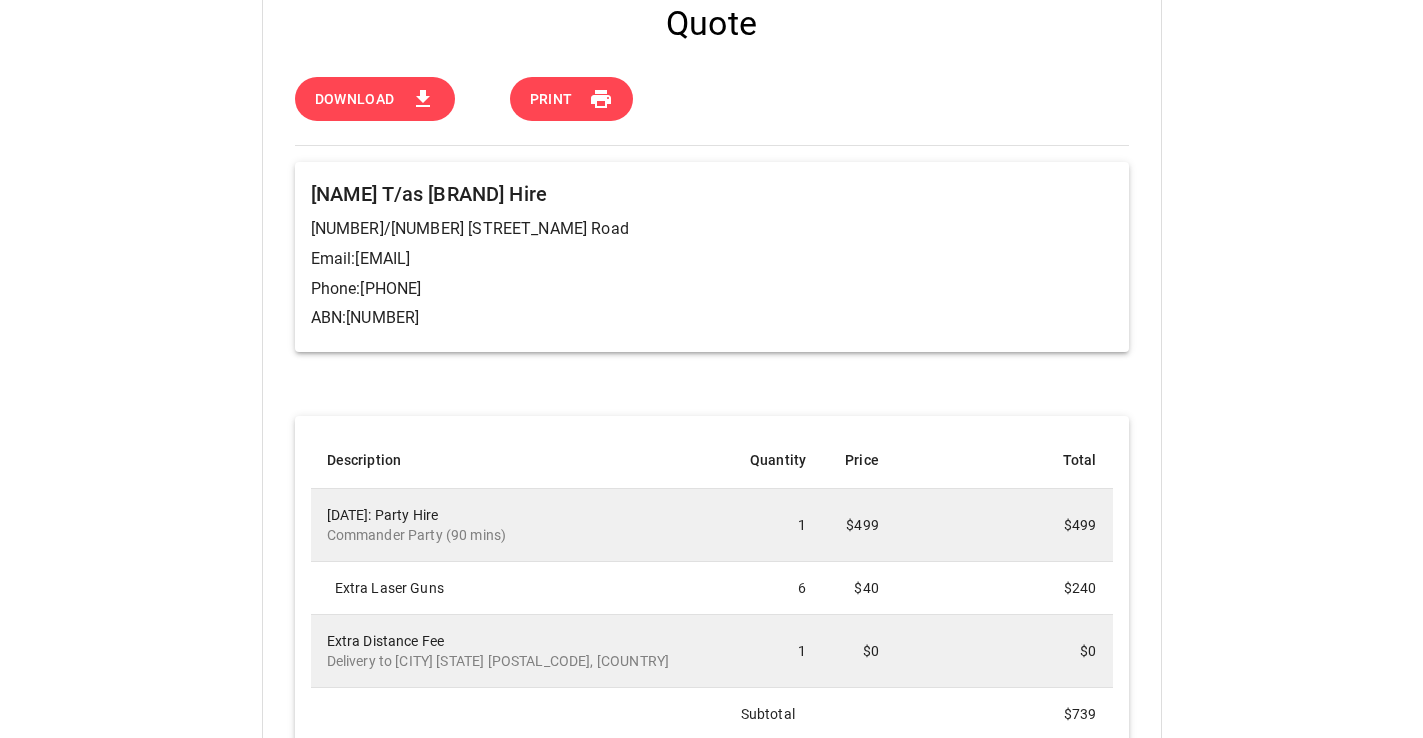 scroll, scrollTop: 0, scrollLeft: 0, axis: both 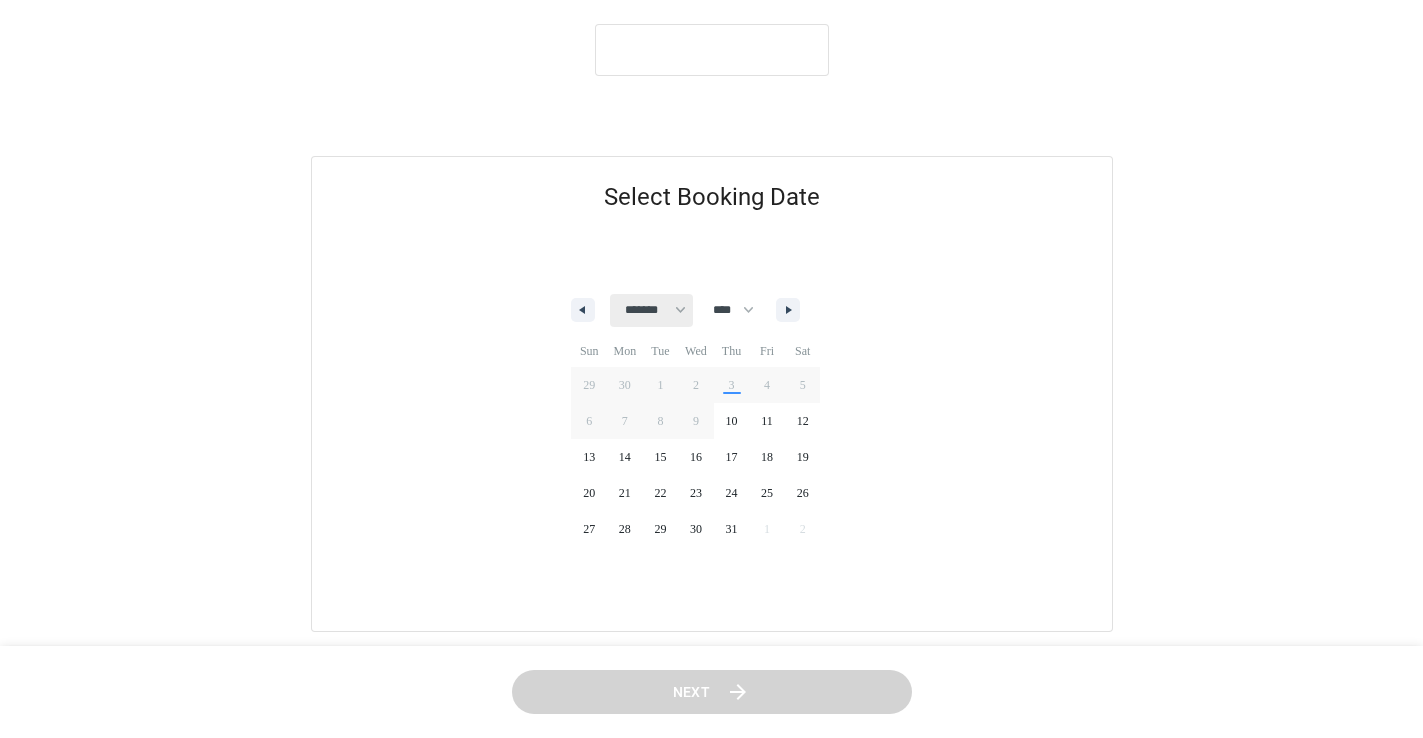 click on "******* ******** ***** ***** *** **** **** ****** ********* ******* ******** ********" at bounding box center [651, 311] 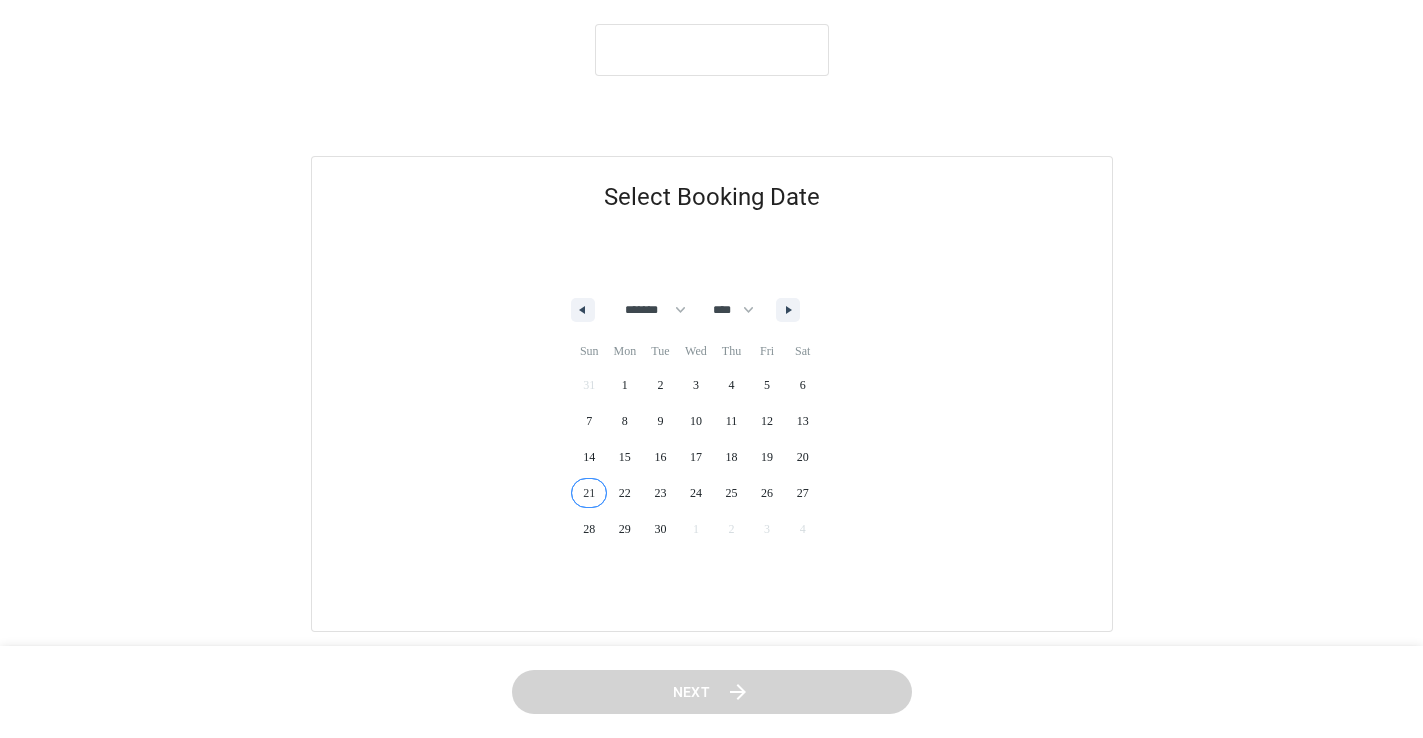 click on "21" at bounding box center [589, 493] 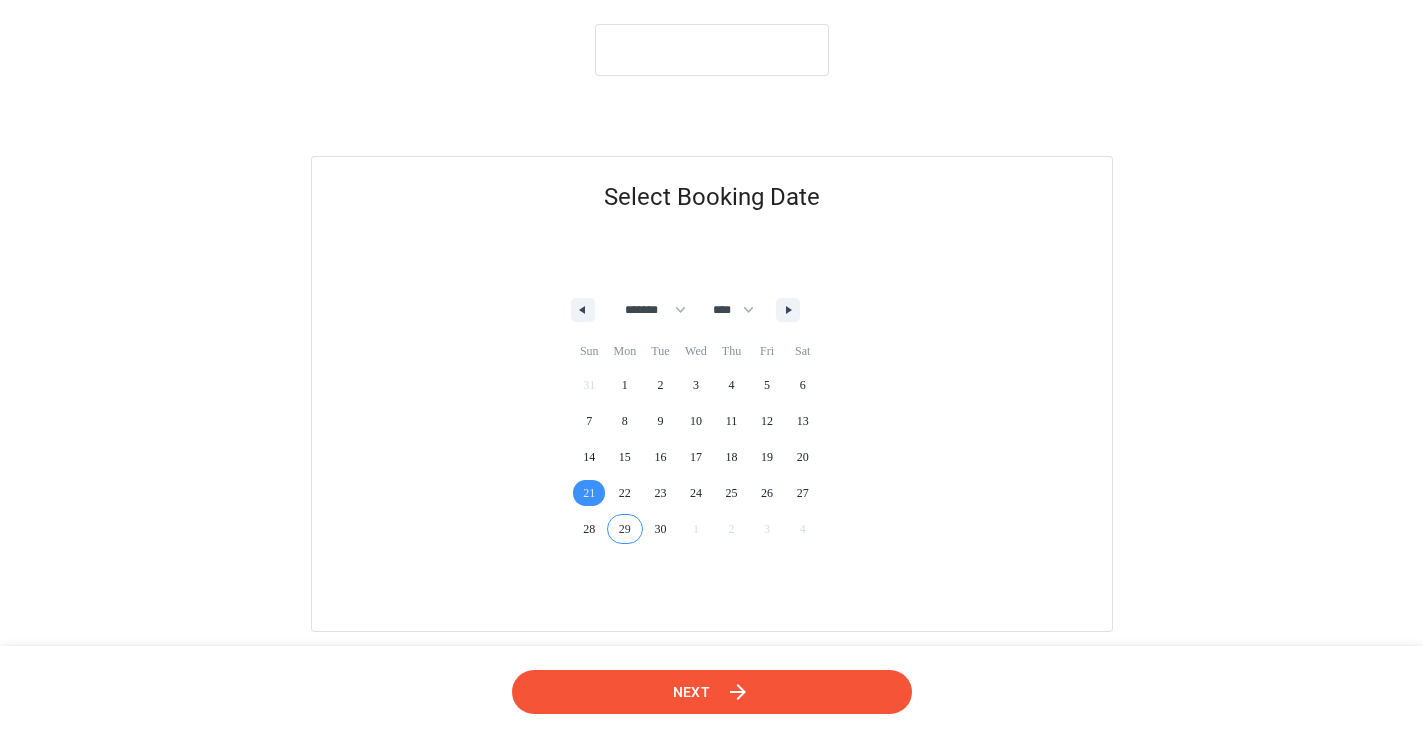 click on "Next" at bounding box center (692, 692) 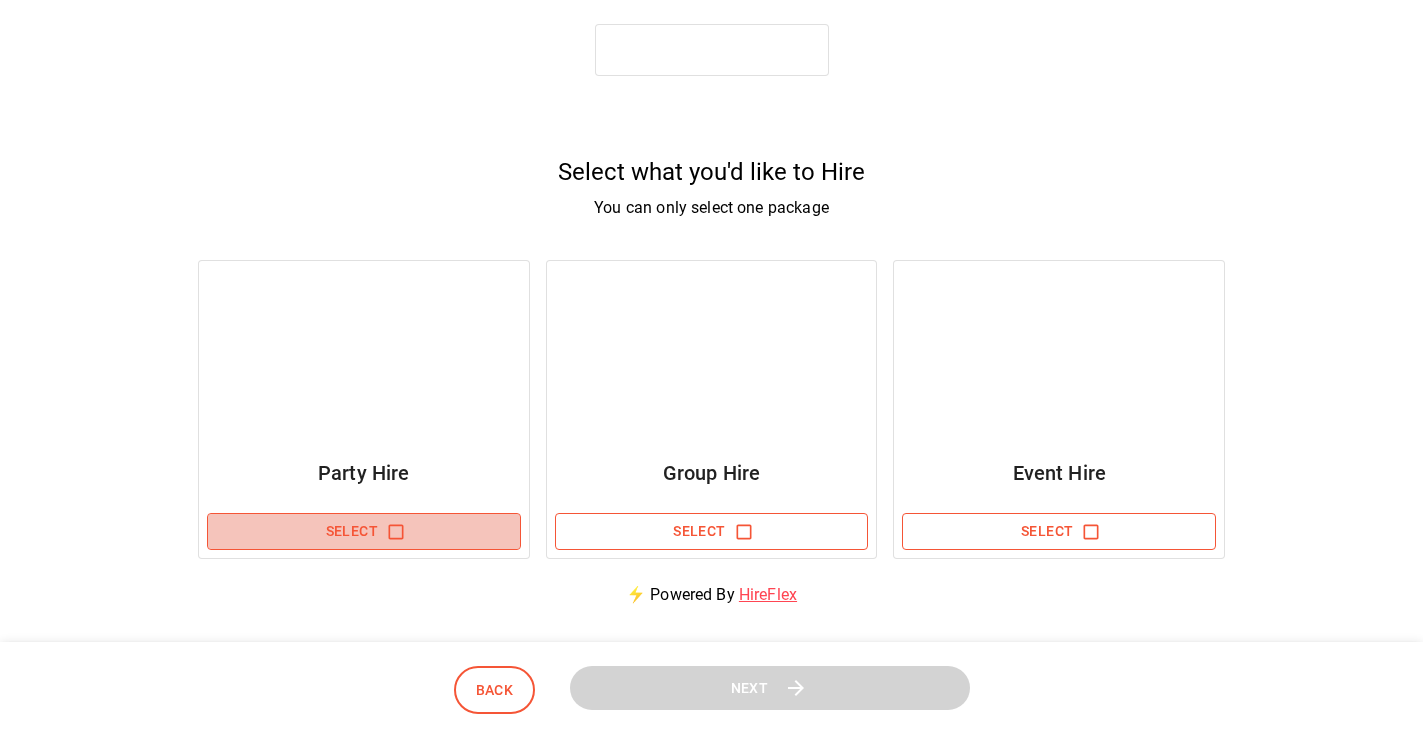 click on "Select" at bounding box center (364, 531) 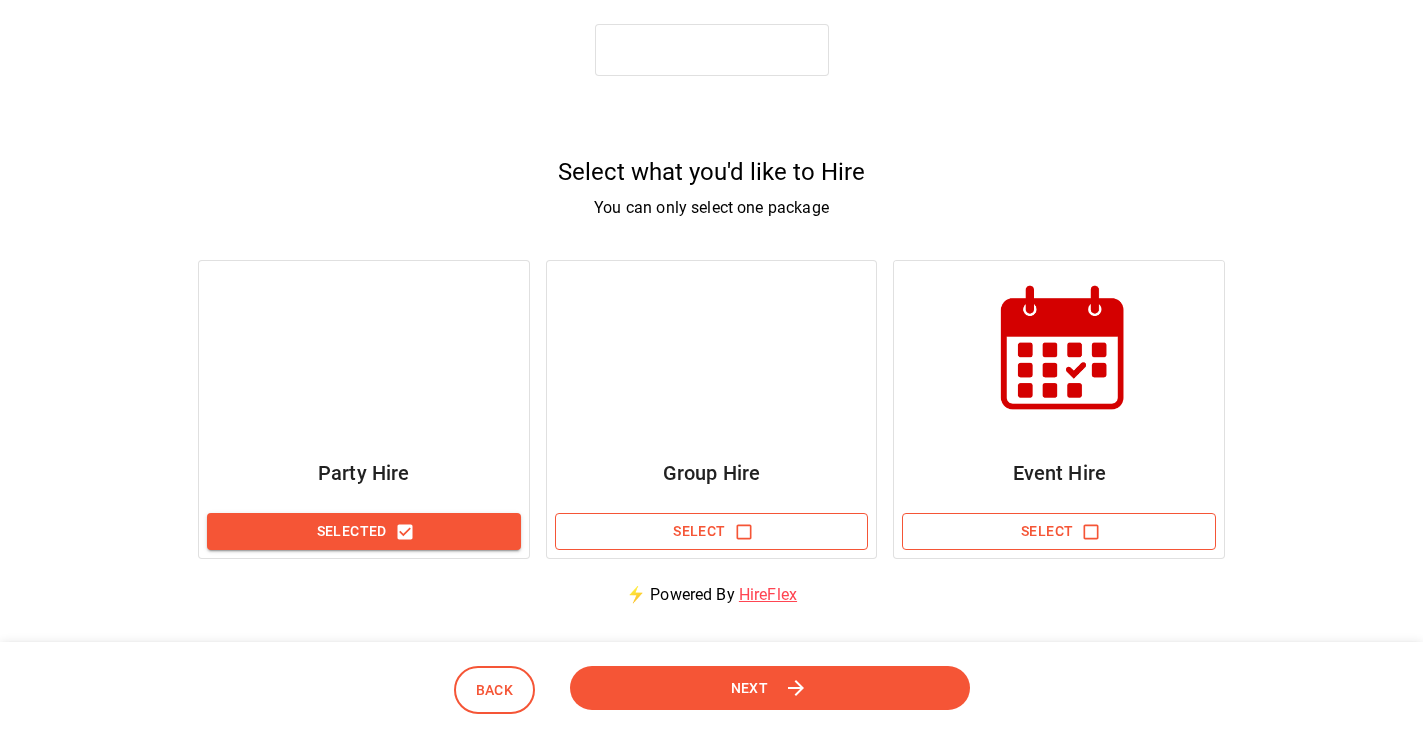 click on "Next" at bounding box center (770, 688) 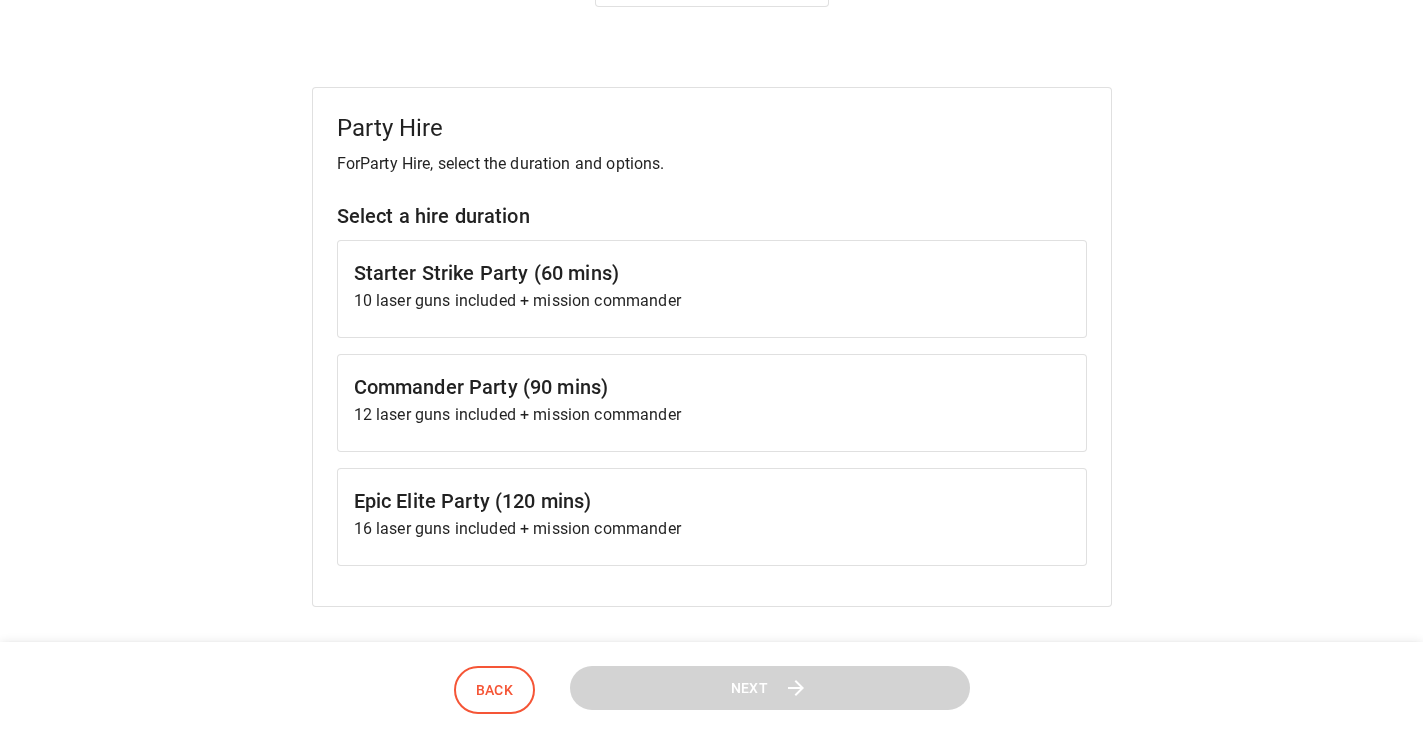 scroll, scrollTop: 102, scrollLeft: 0, axis: vertical 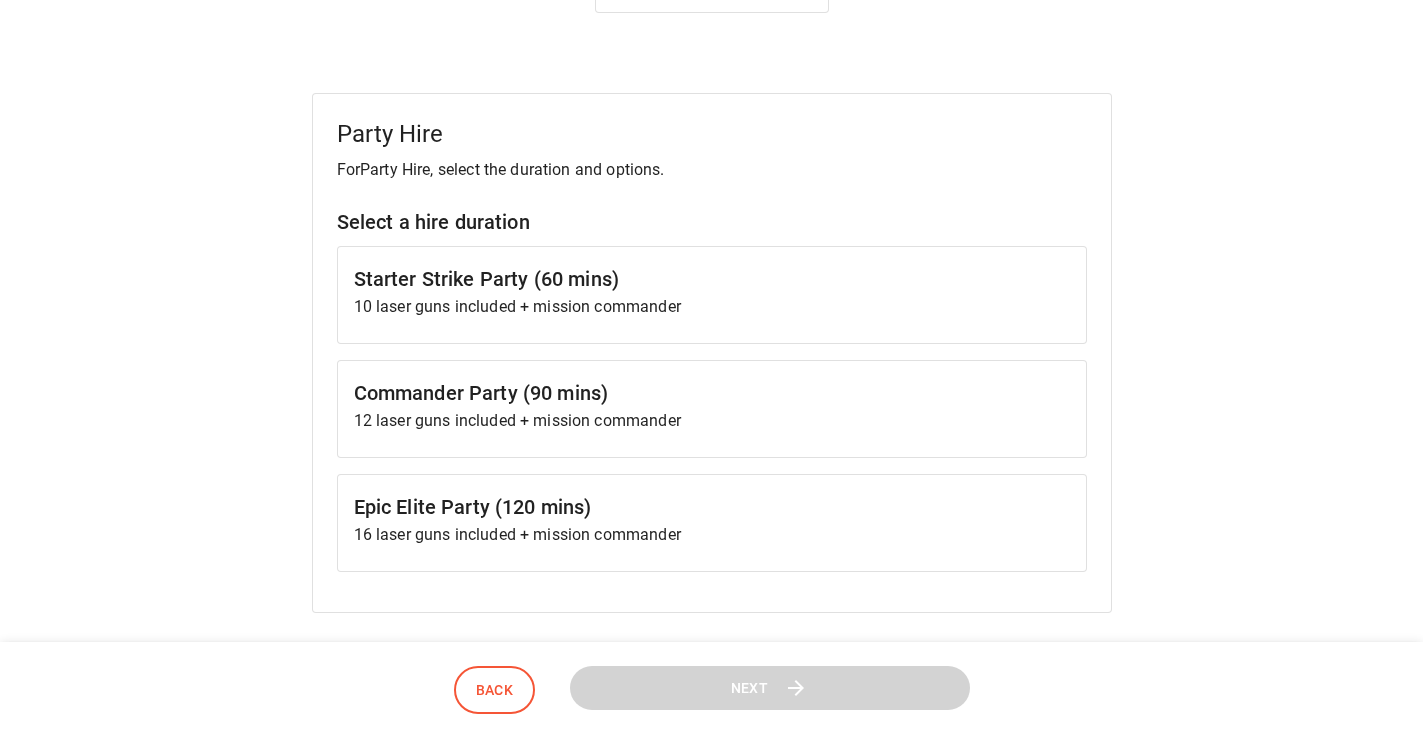 click on "Starter Strike Party (60 mins) 10 laser guns included + mission commander" at bounding box center (712, 295) 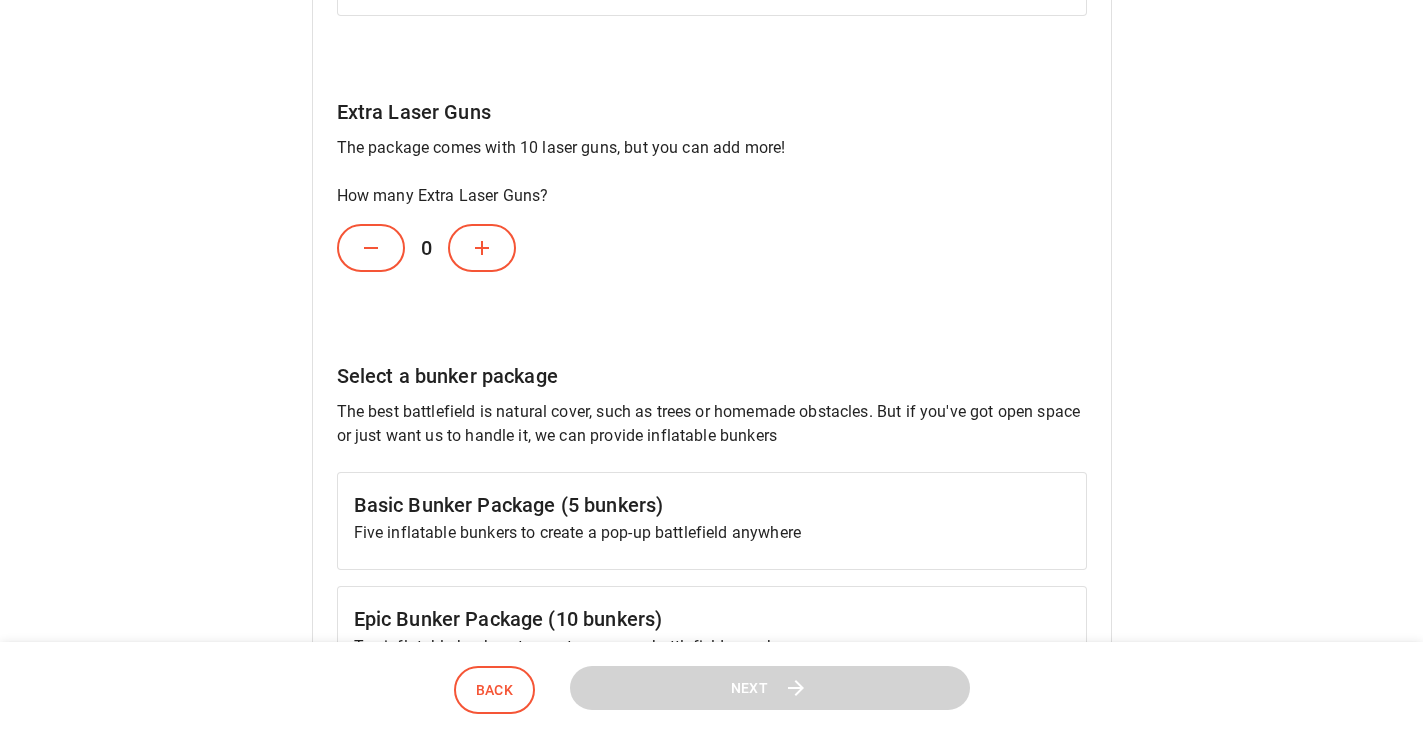 scroll, scrollTop: 668, scrollLeft: 0, axis: vertical 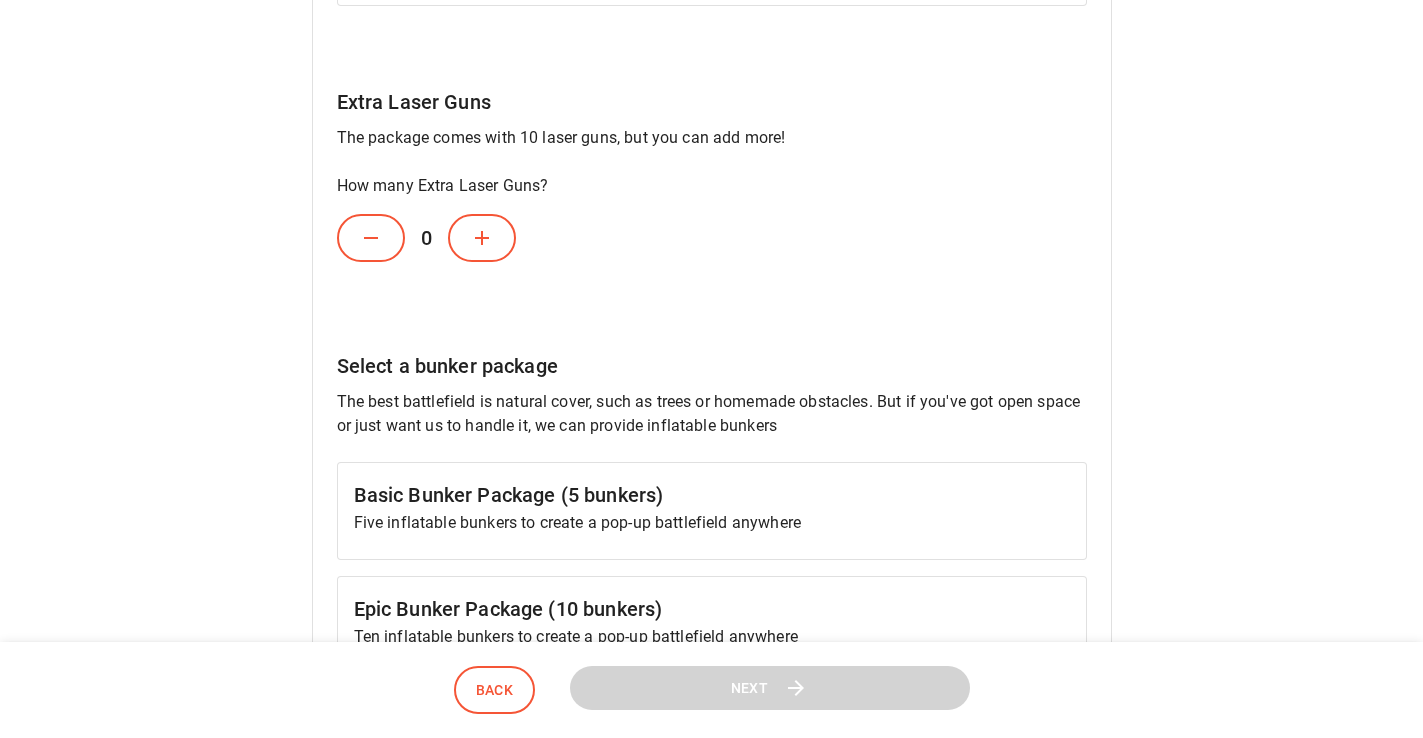 click at bounding box center (482, 238) 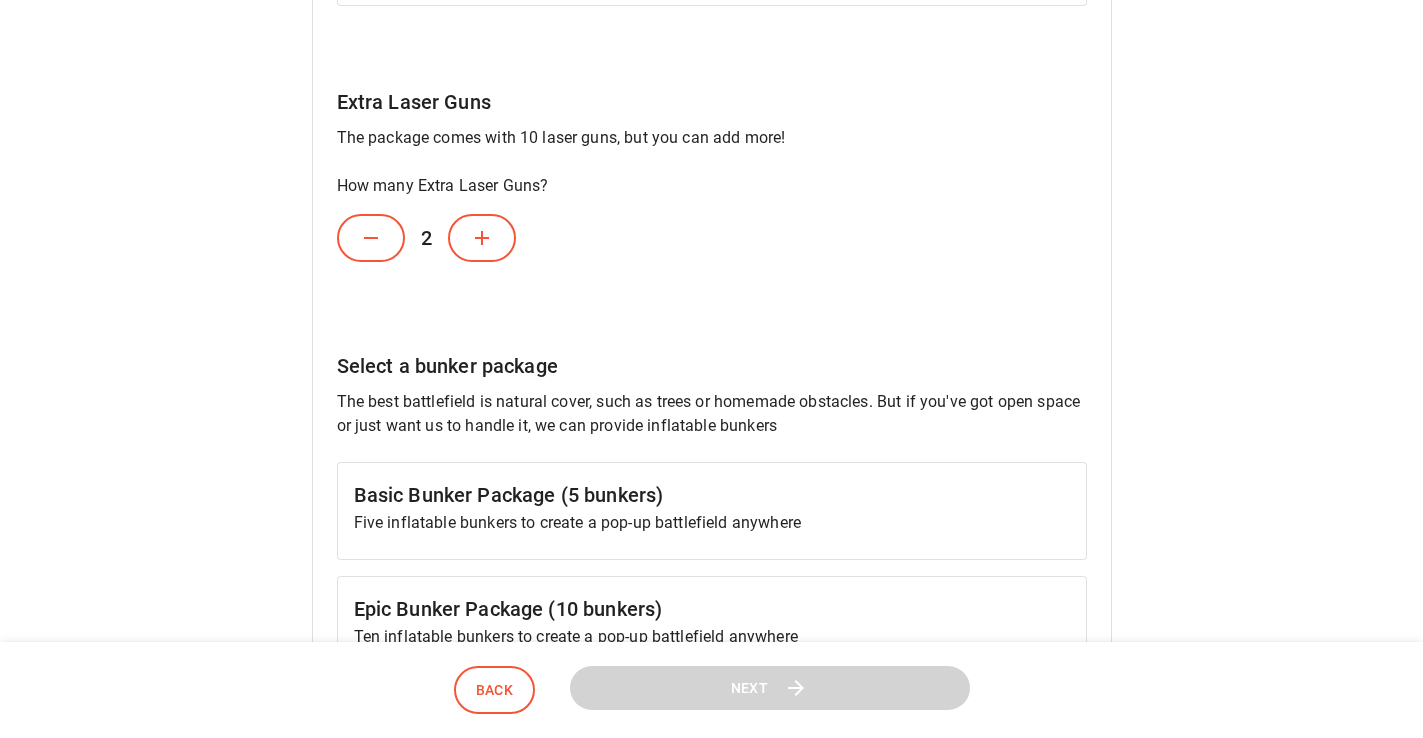 click at bounding box center (482, 238) 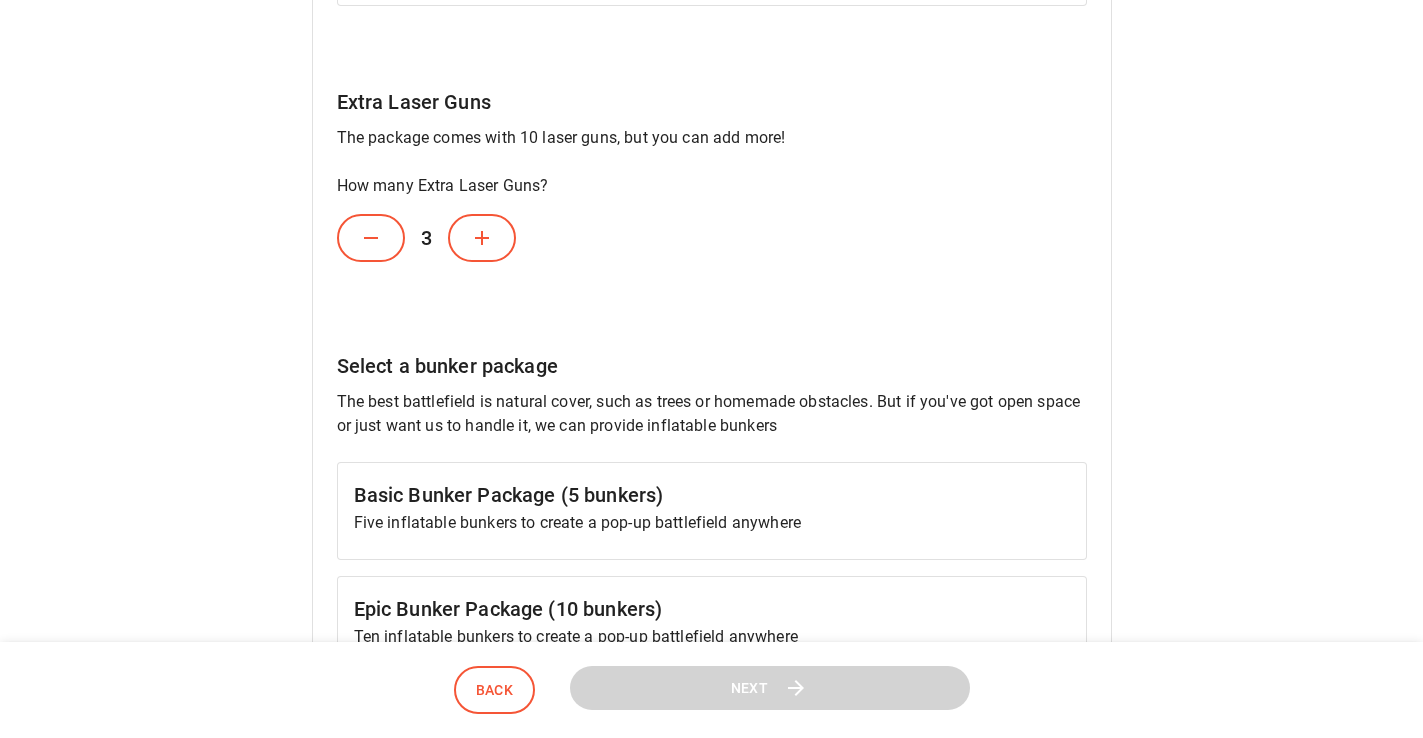 click at bounding box center [482, 238] 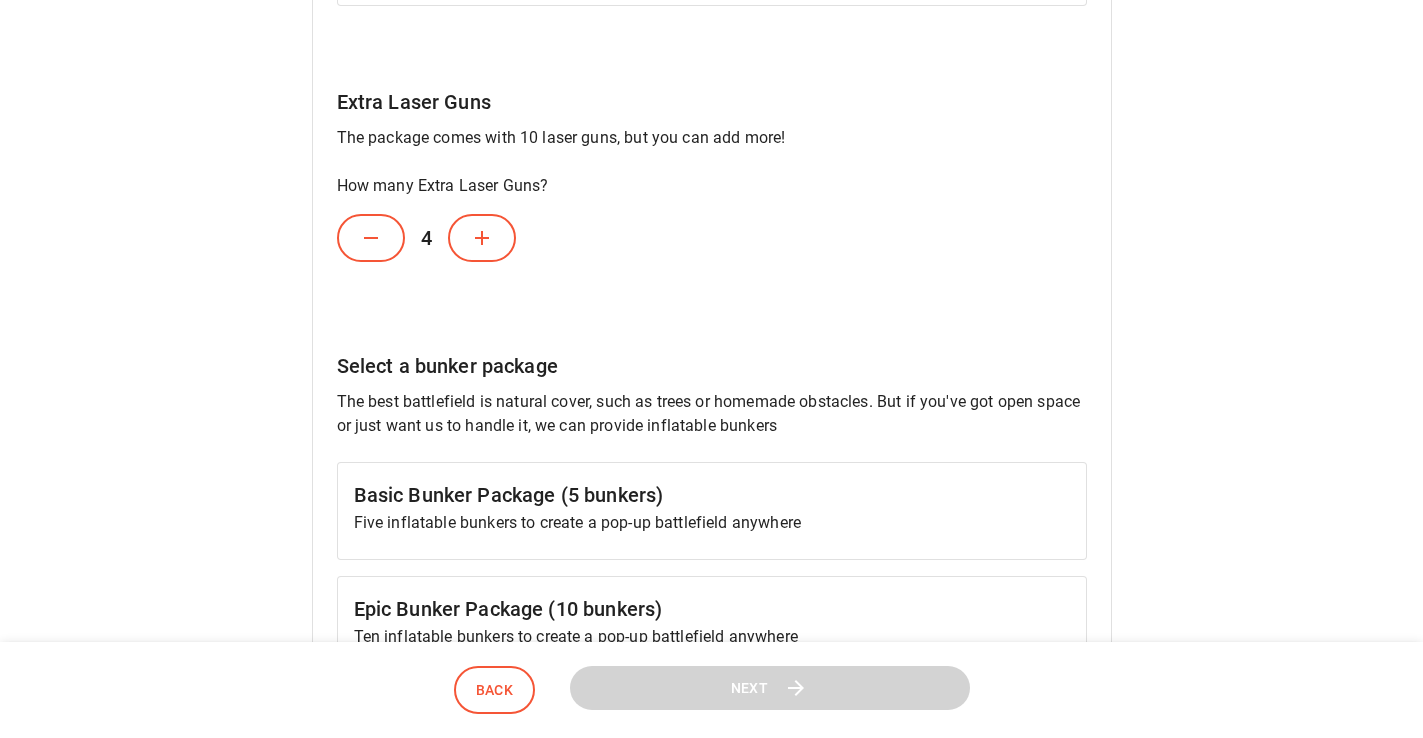 click at bounding box center (482, 238) 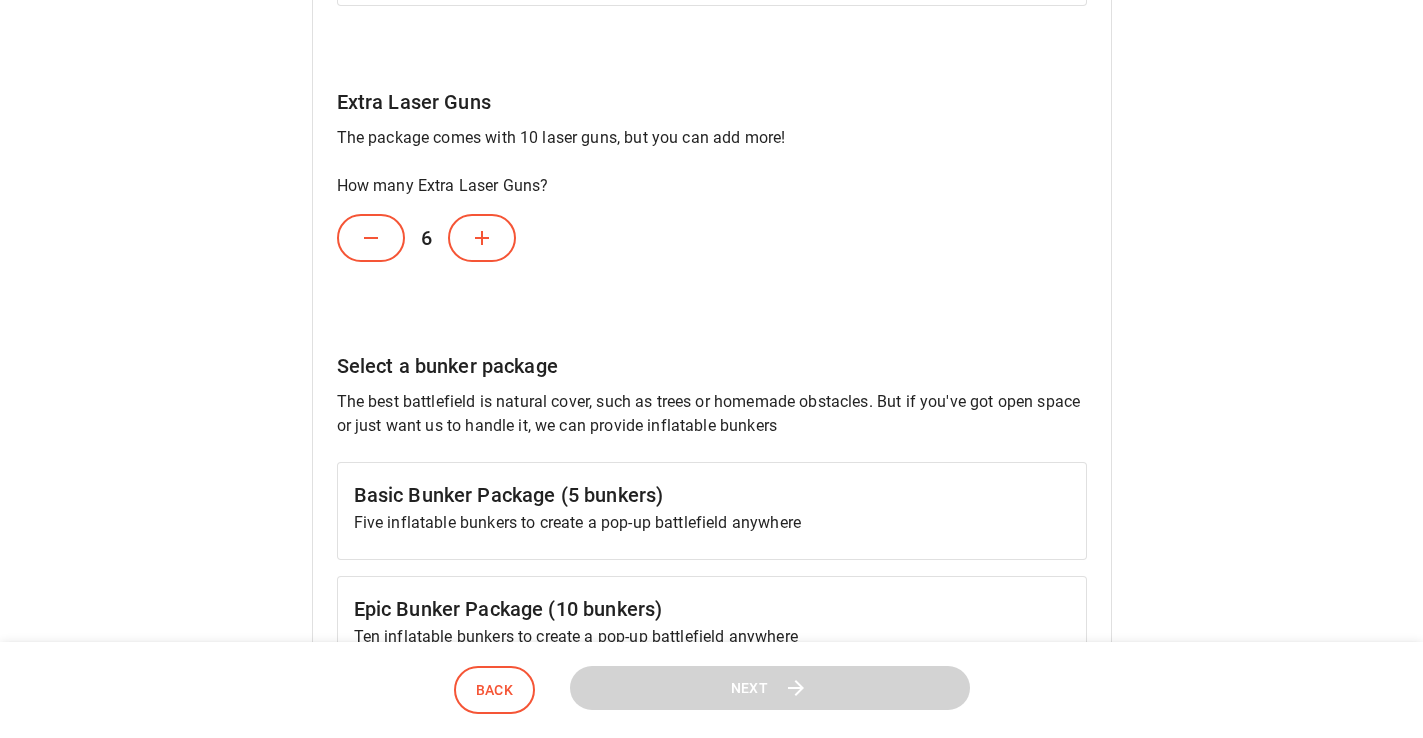 click at bounding box center (482, 238) 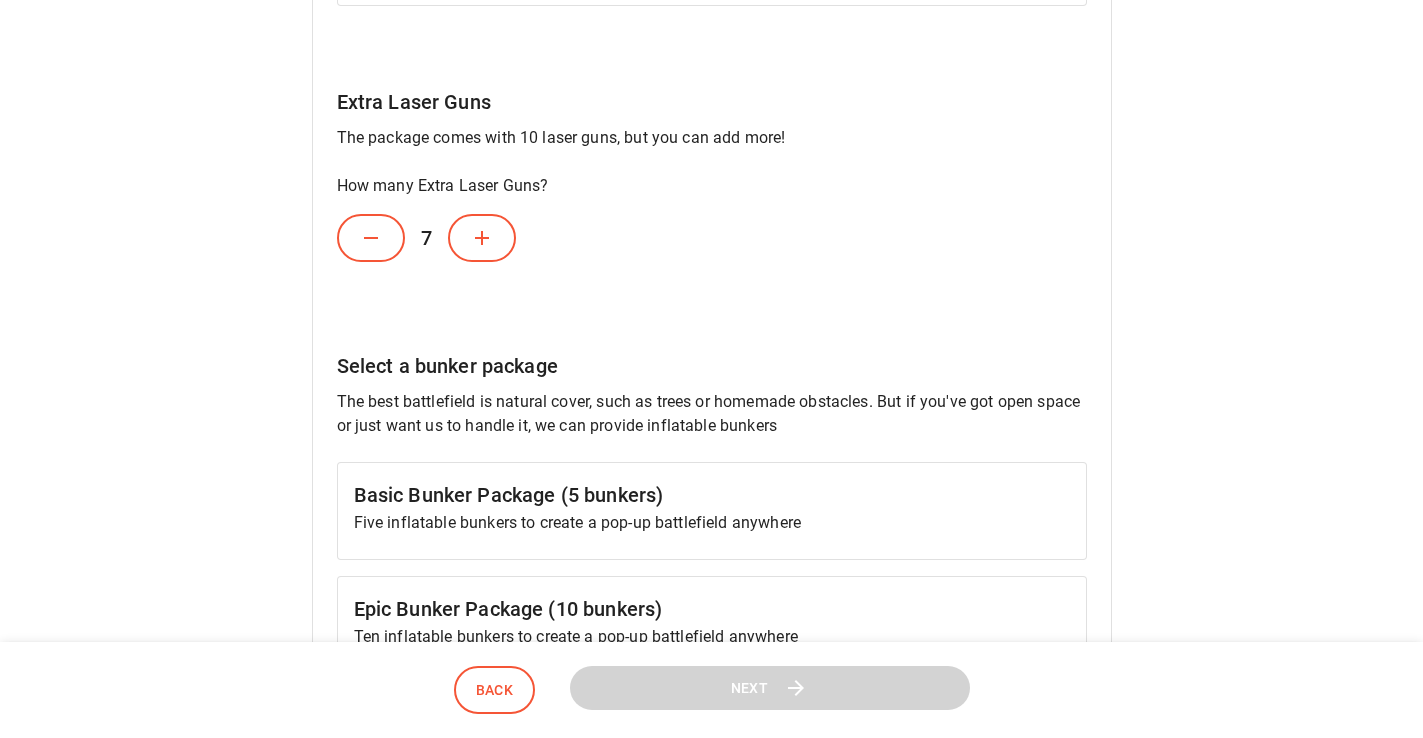 click at bounding box center (482, 238) 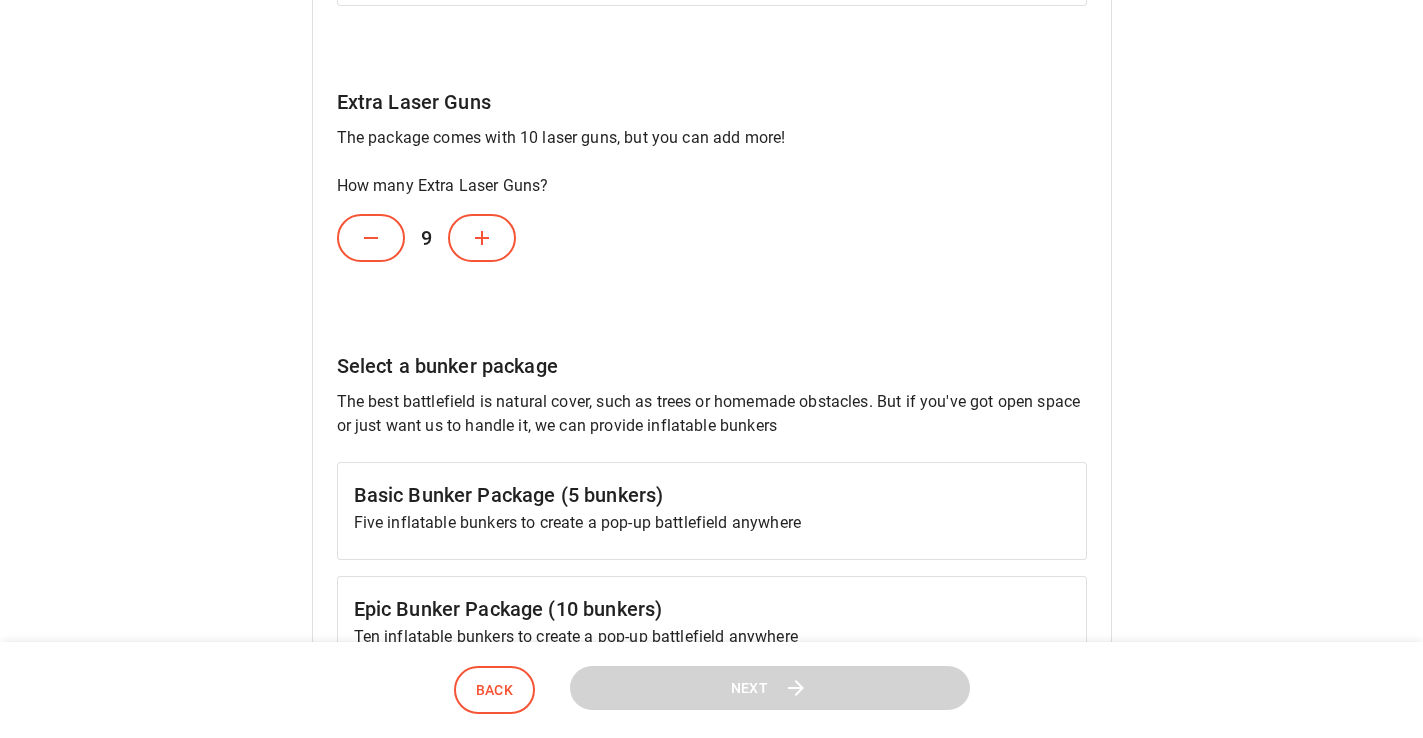 click at bounding box center [482, 238] 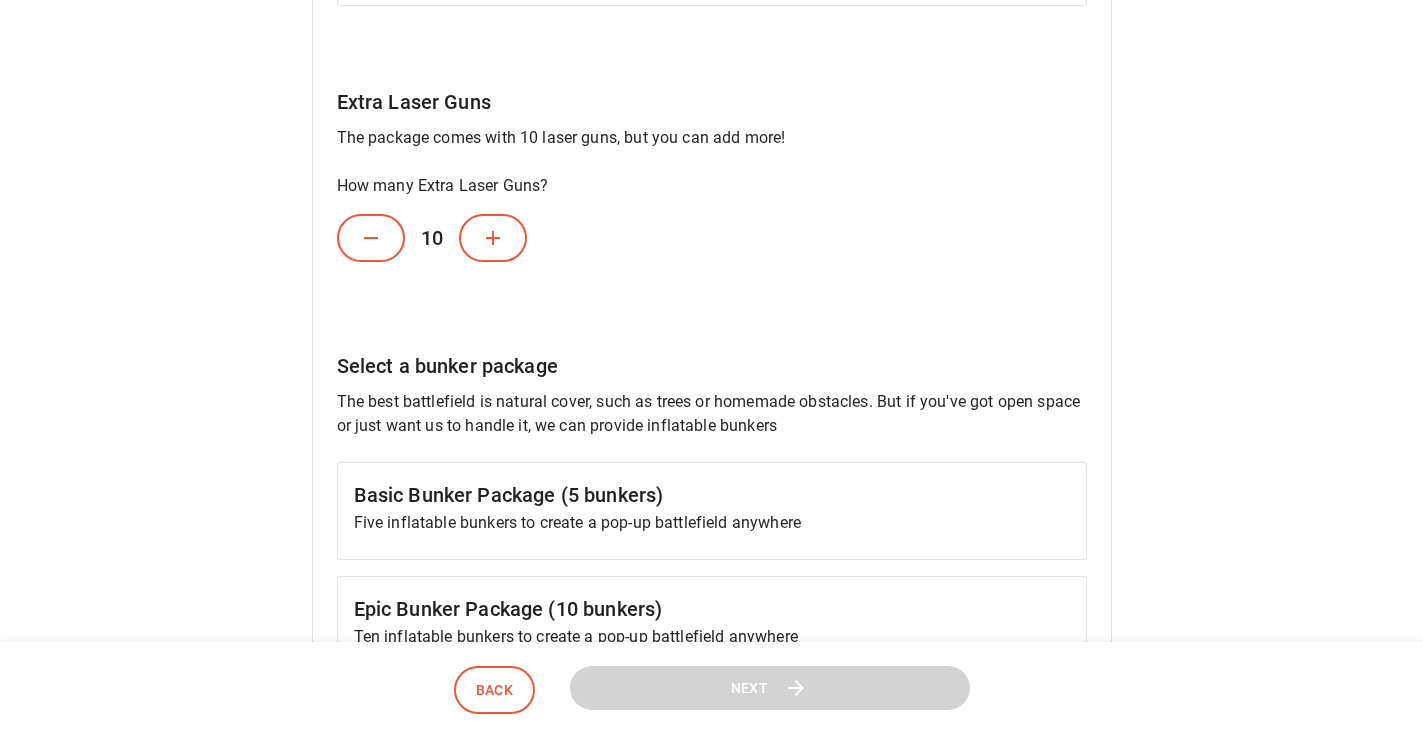 click at bounding box center [493, 238] 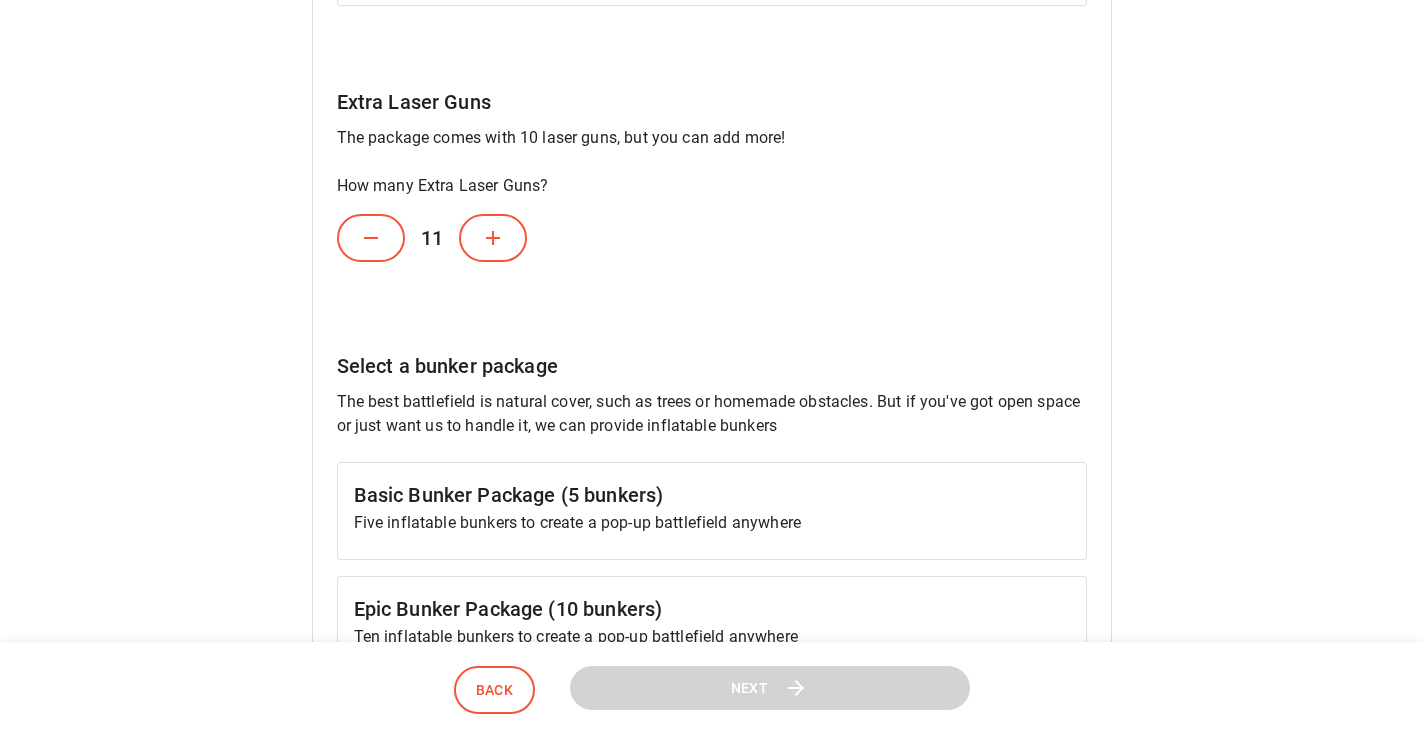 click at bounding box center [493, 238] 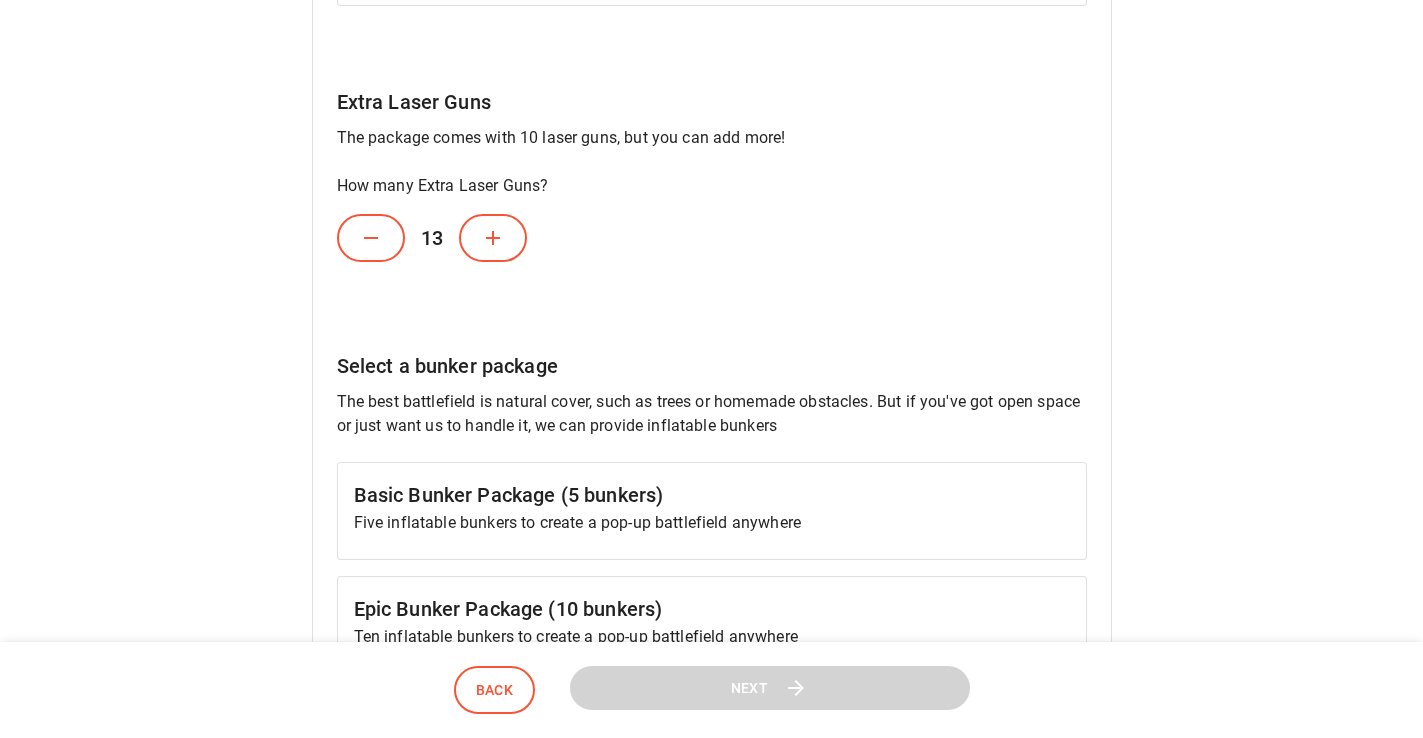 click at bounding box center [493, 238] 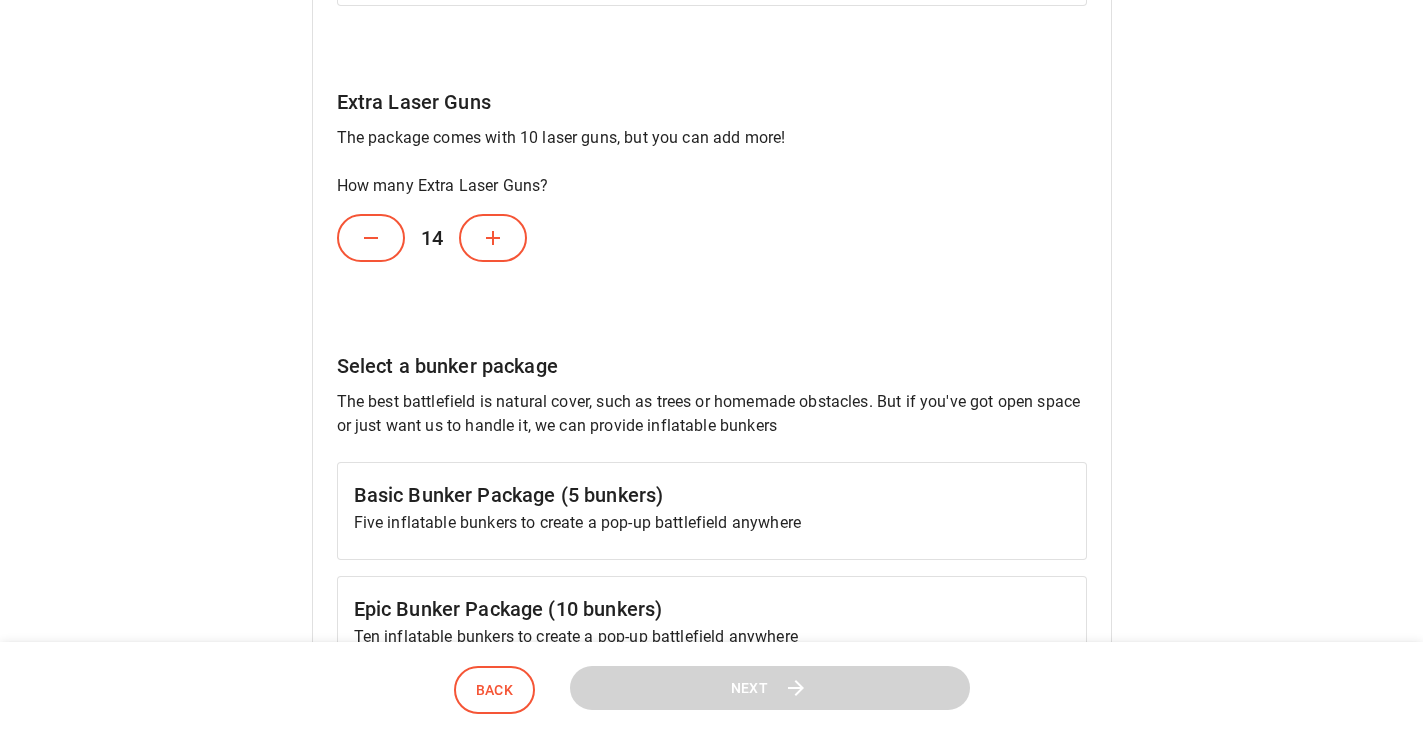 click at bounding box center (493, 238) 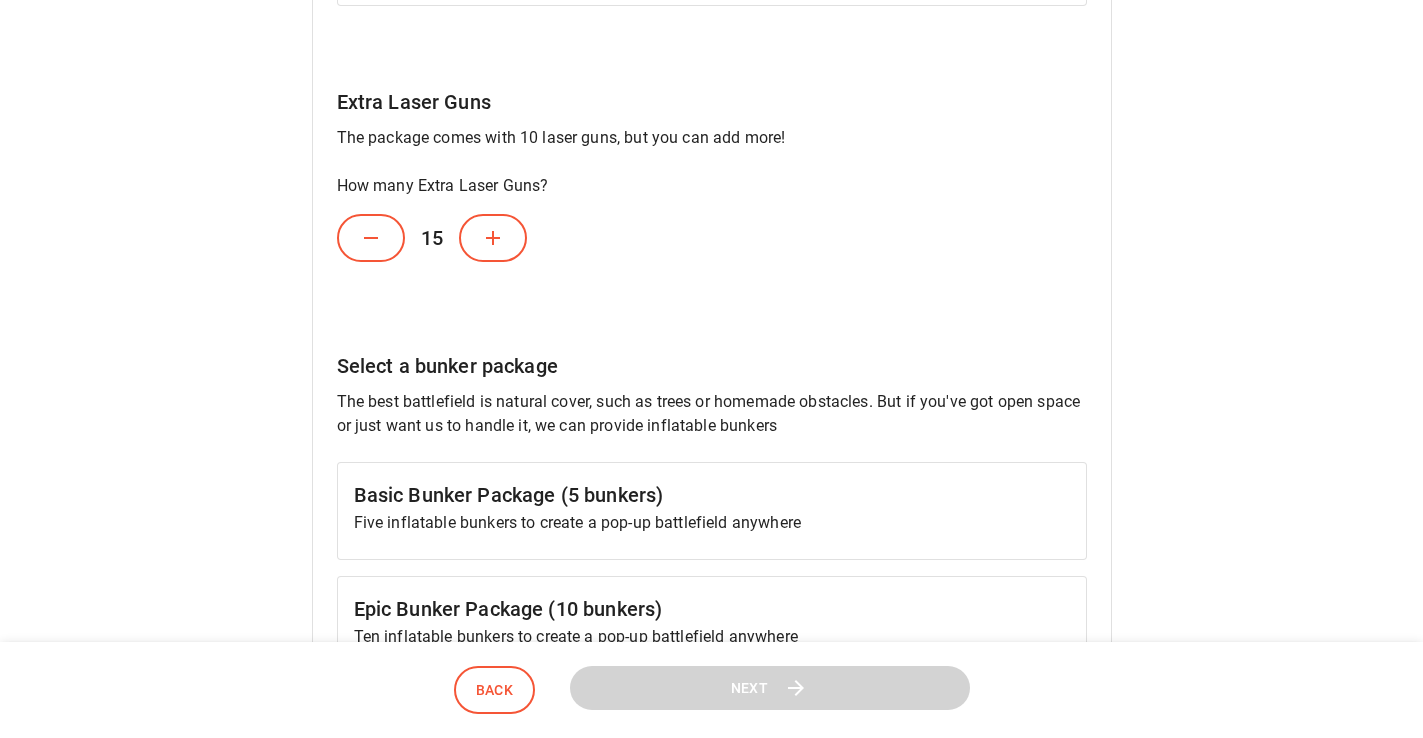 click at bounding box center [493, 238] 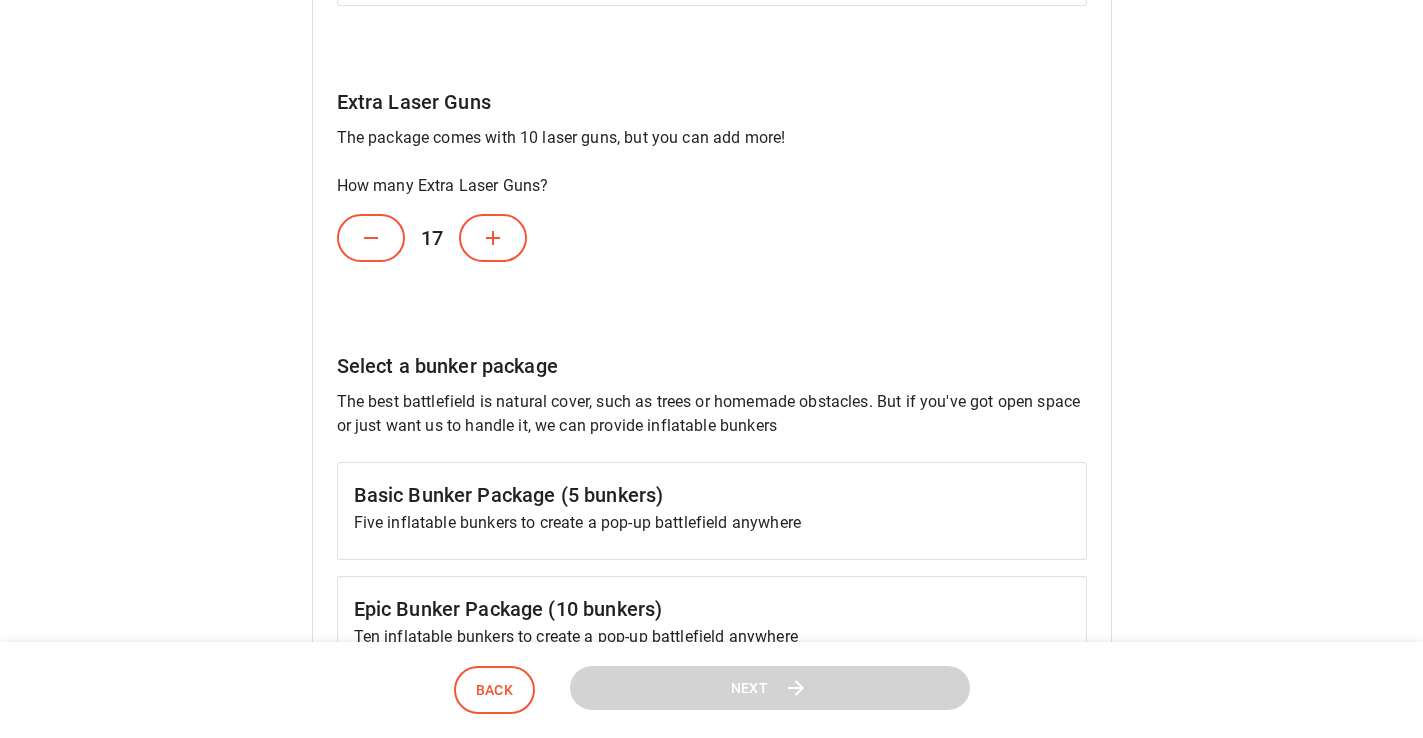 click at bounding box center (493, 238) 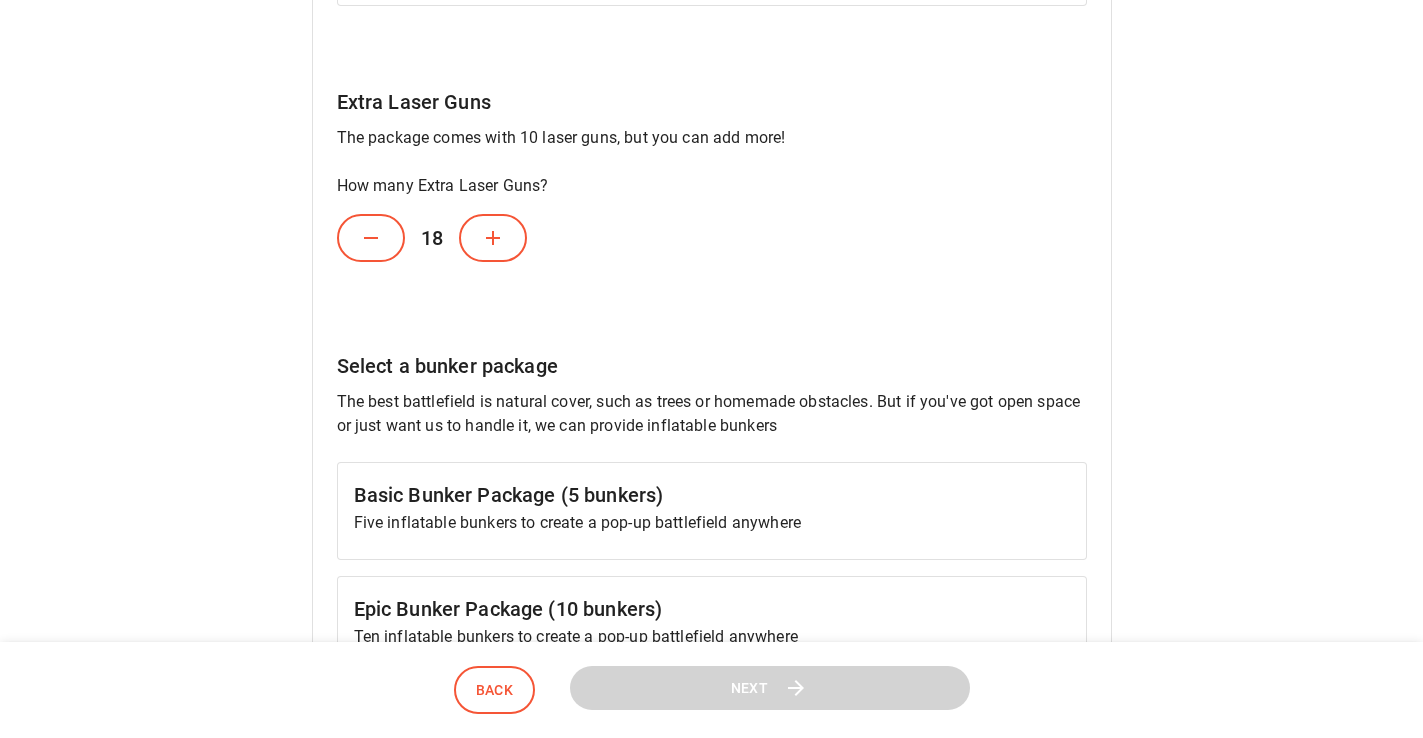 click at bounding box center (493, 238) 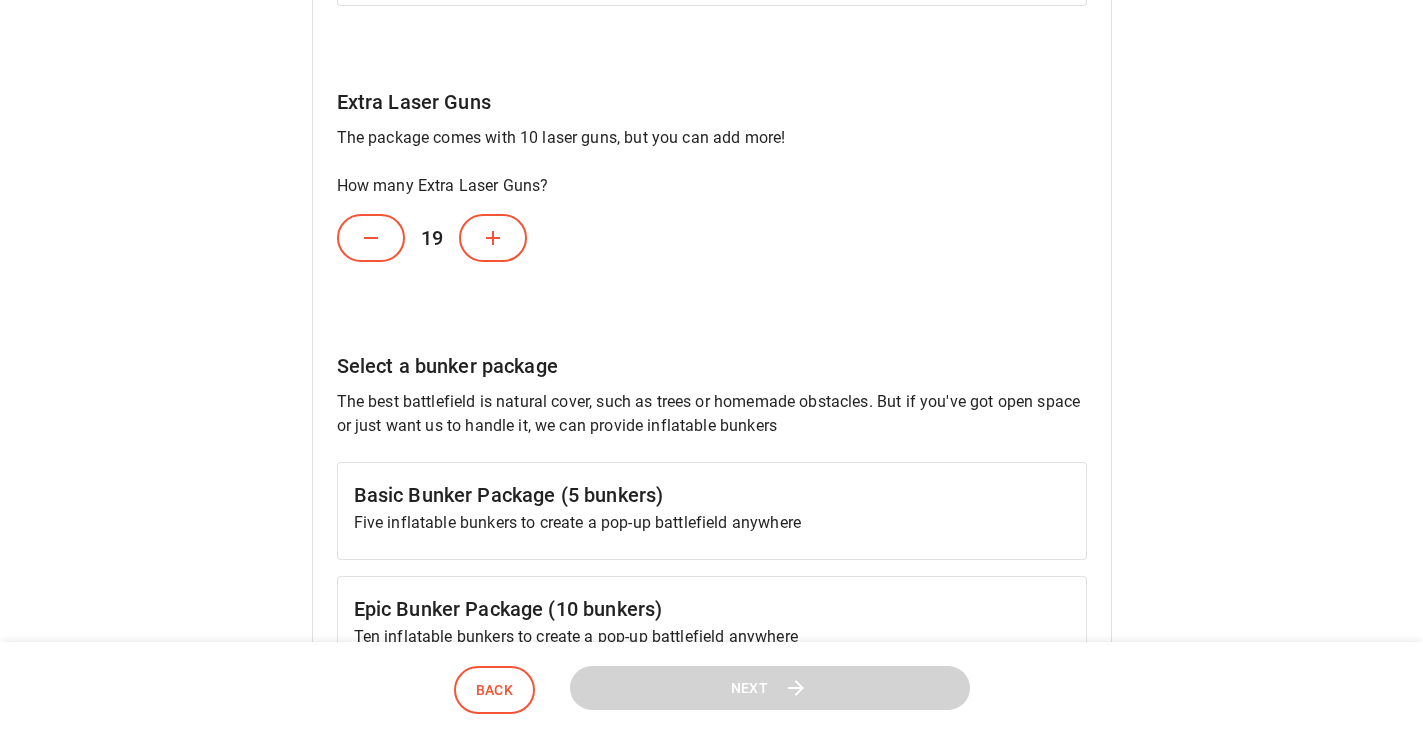 click at bounding box center [493, 238] 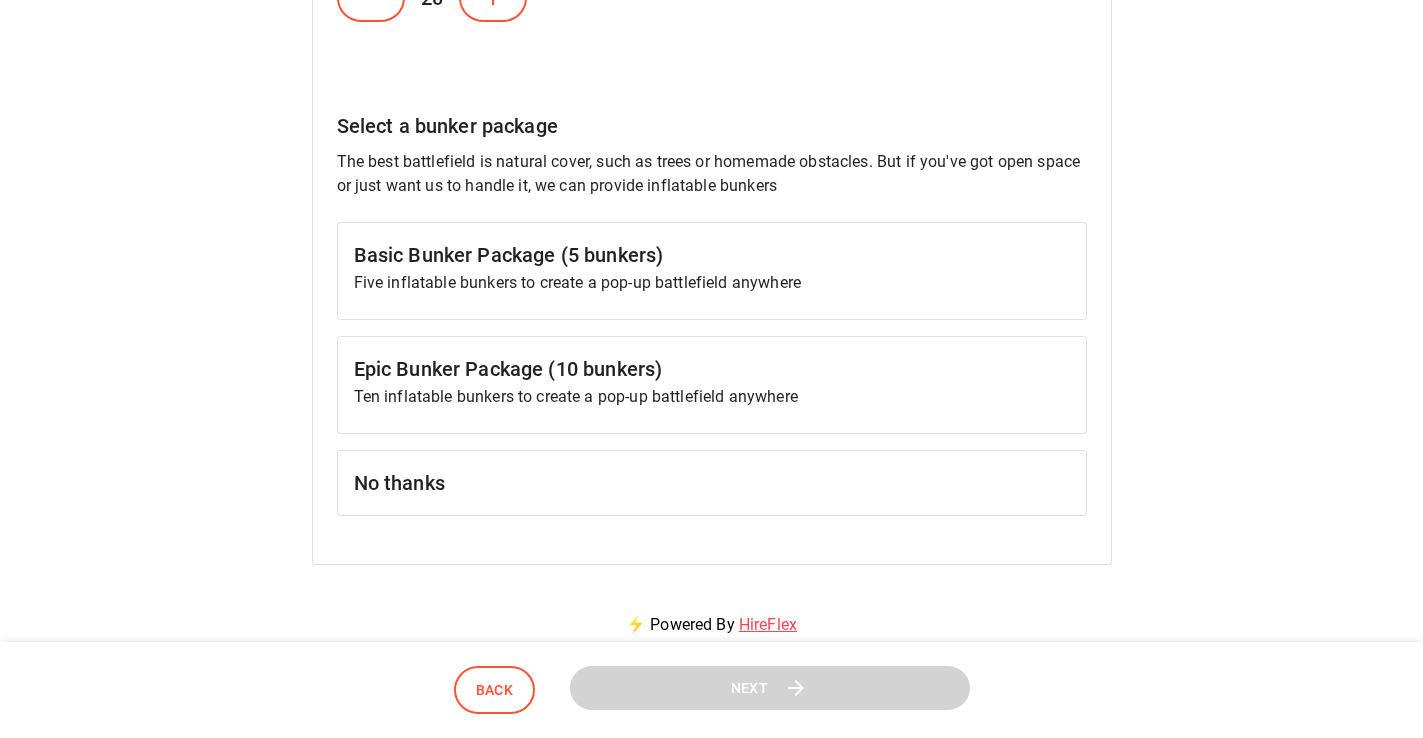 scroll, scrollTop: 1034, scrollLeft: 0, axis: vertical 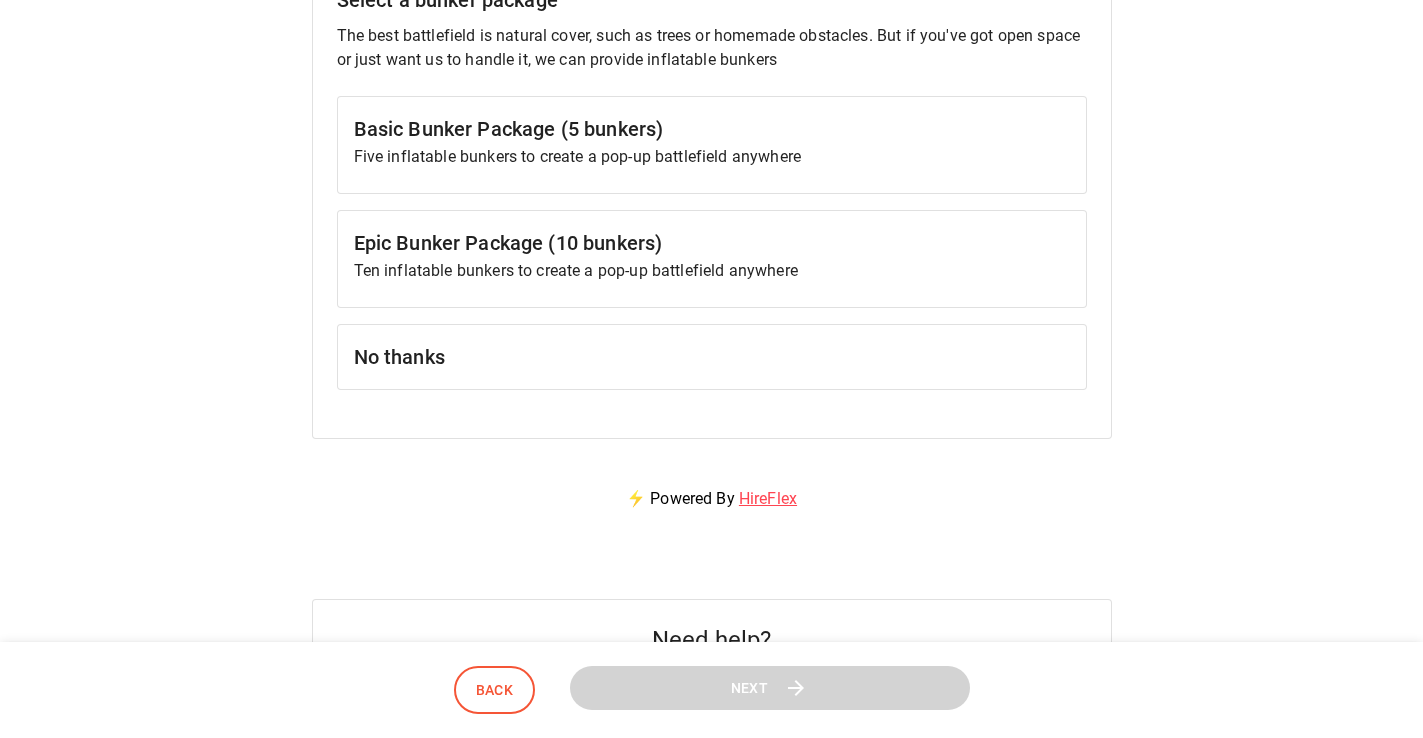 click on "No thanks" at bounding box center (712, 129) 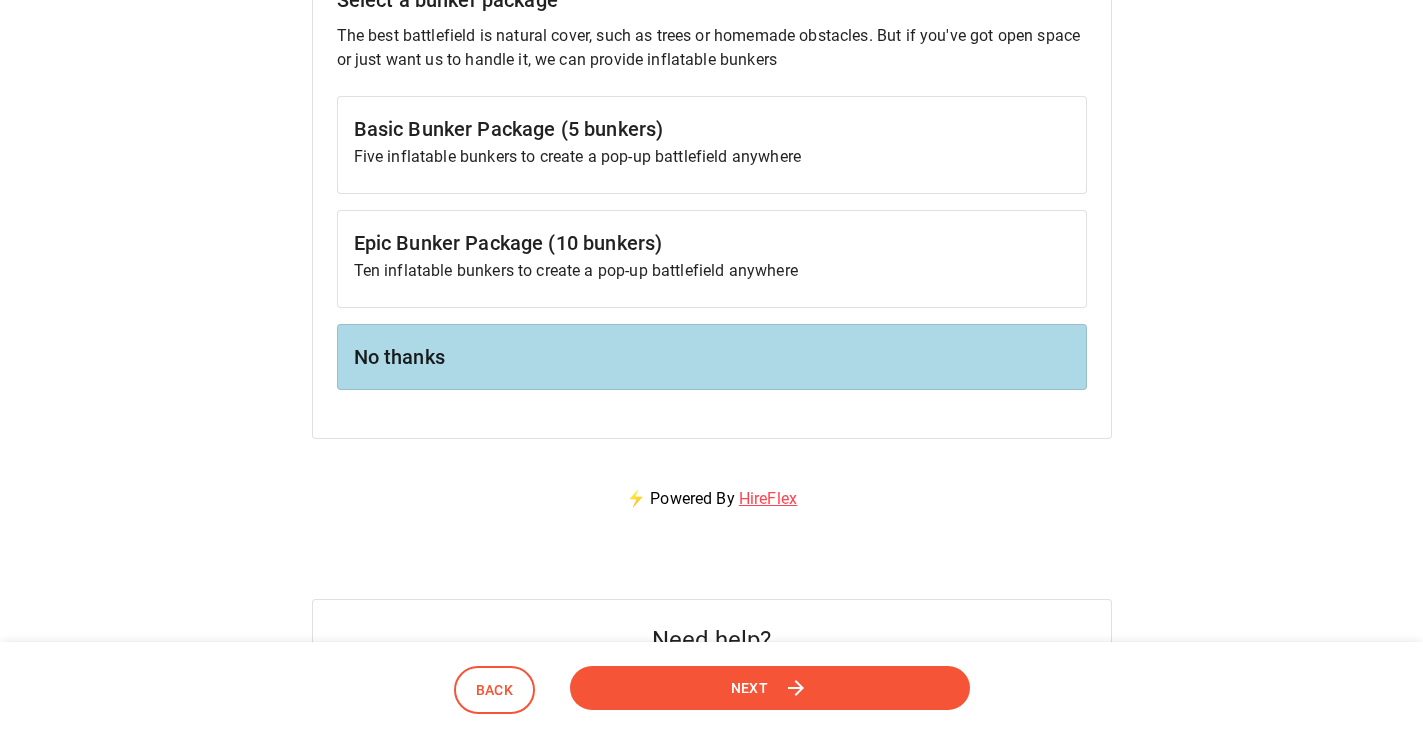 click on "Next" at bounding box center (770, 688) 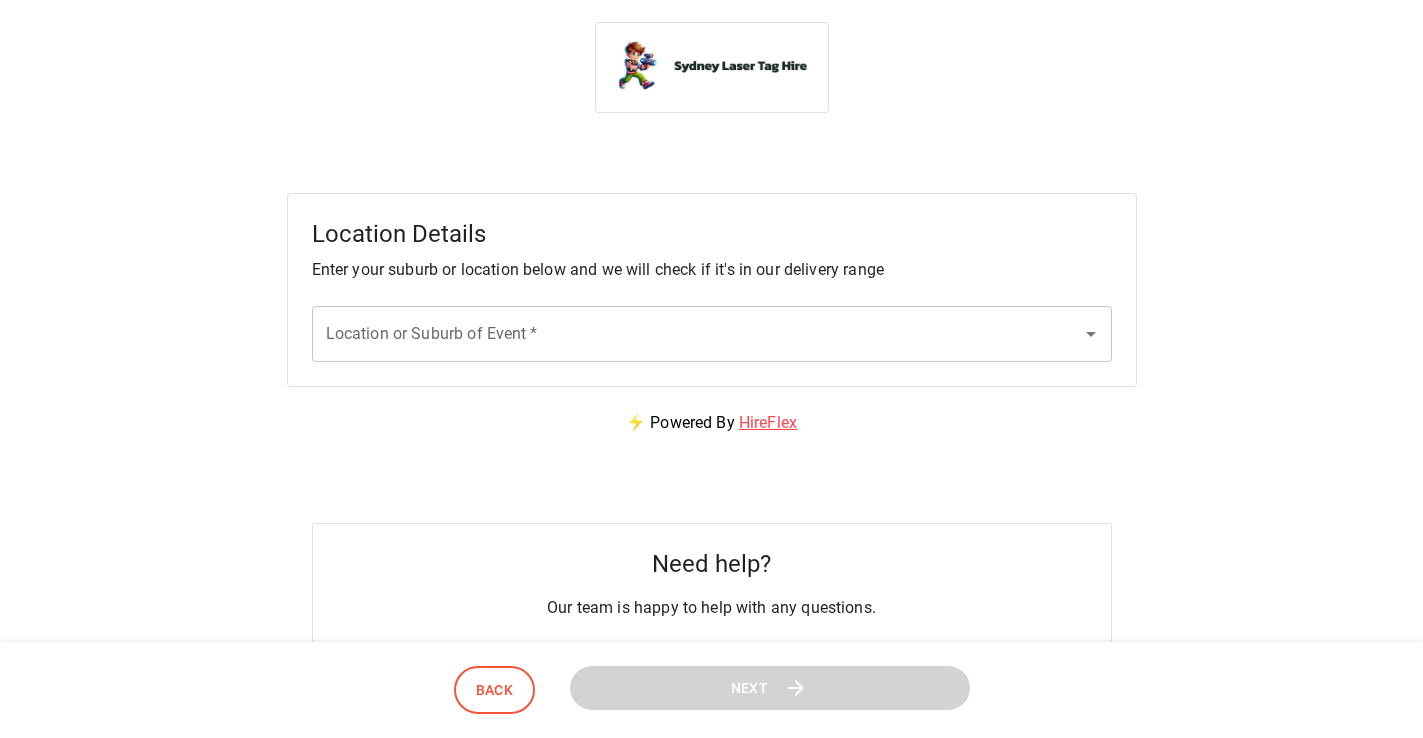 scroll, scrollTop: 0, scrollLeft: 0, axis: both 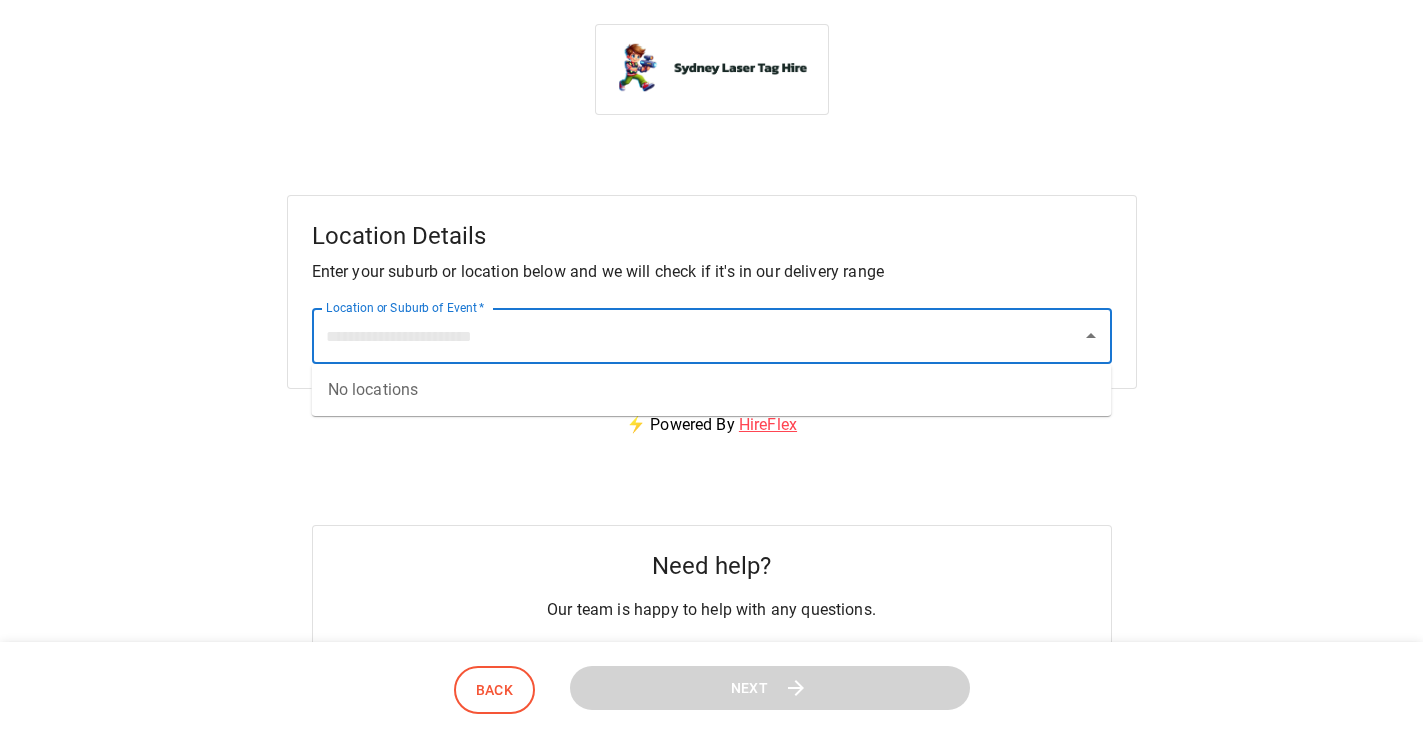 click on "Location or Suburb of Event   *" at bounding box center (697, 336) 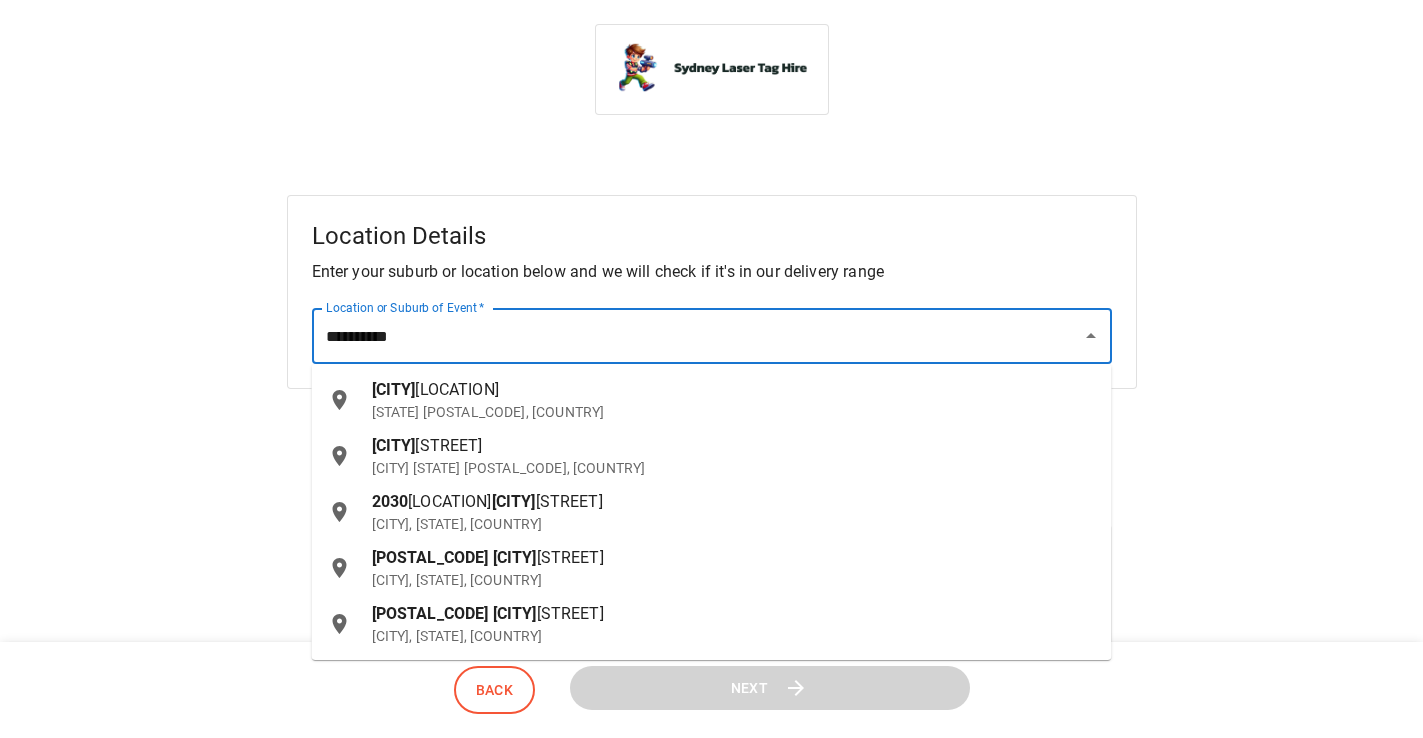 click on "[STATE] [POSTAL_CODE], [COUNTRY]" at bounding box center [734, 412] 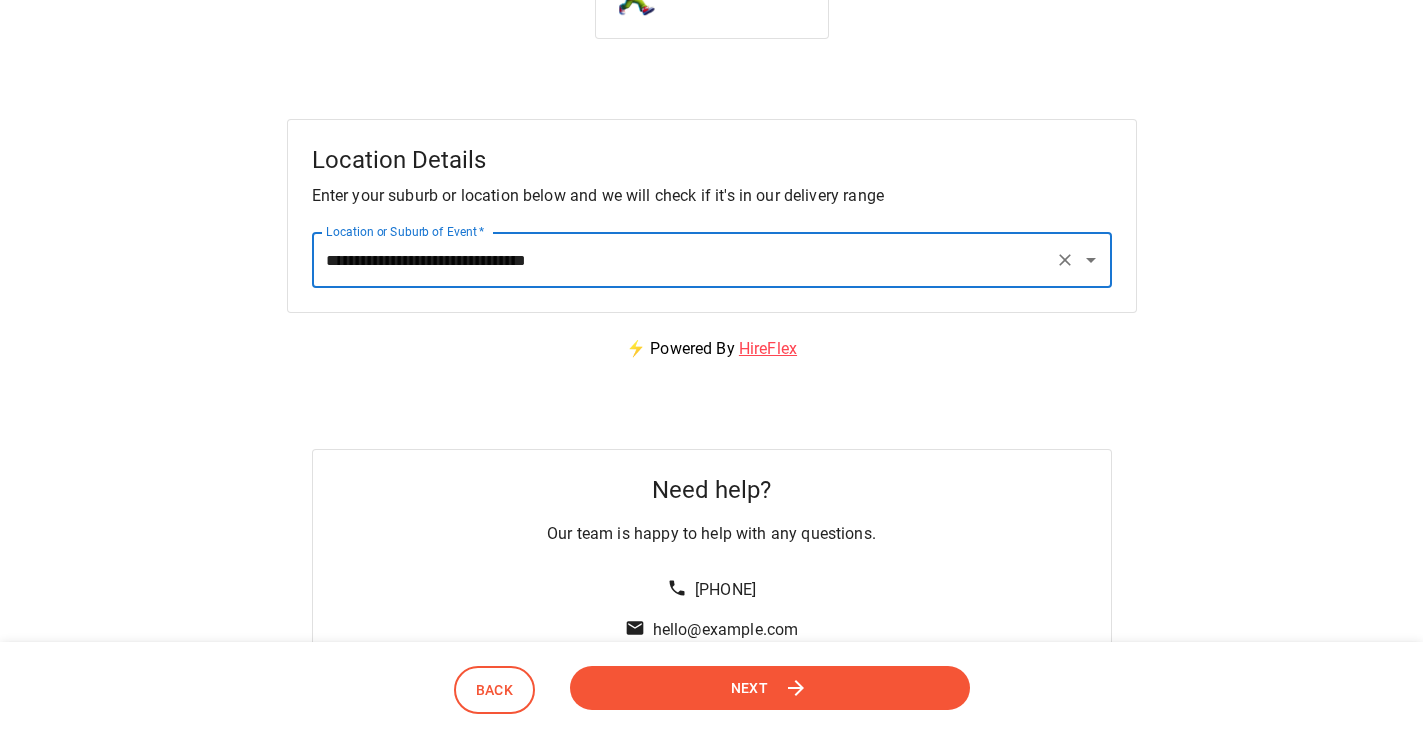 scroll, scrollTop: 235, scrollLeft: 0, axis: vertical 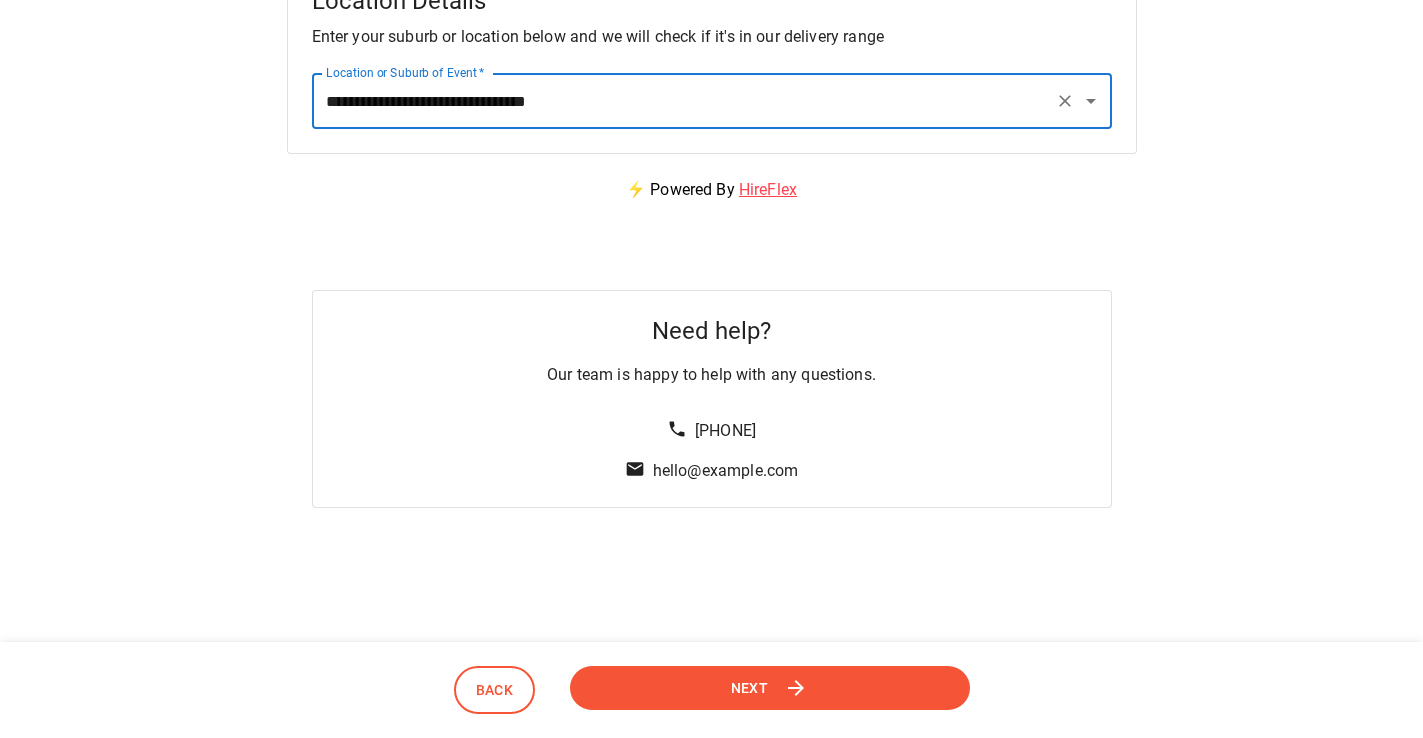 type on "**********" 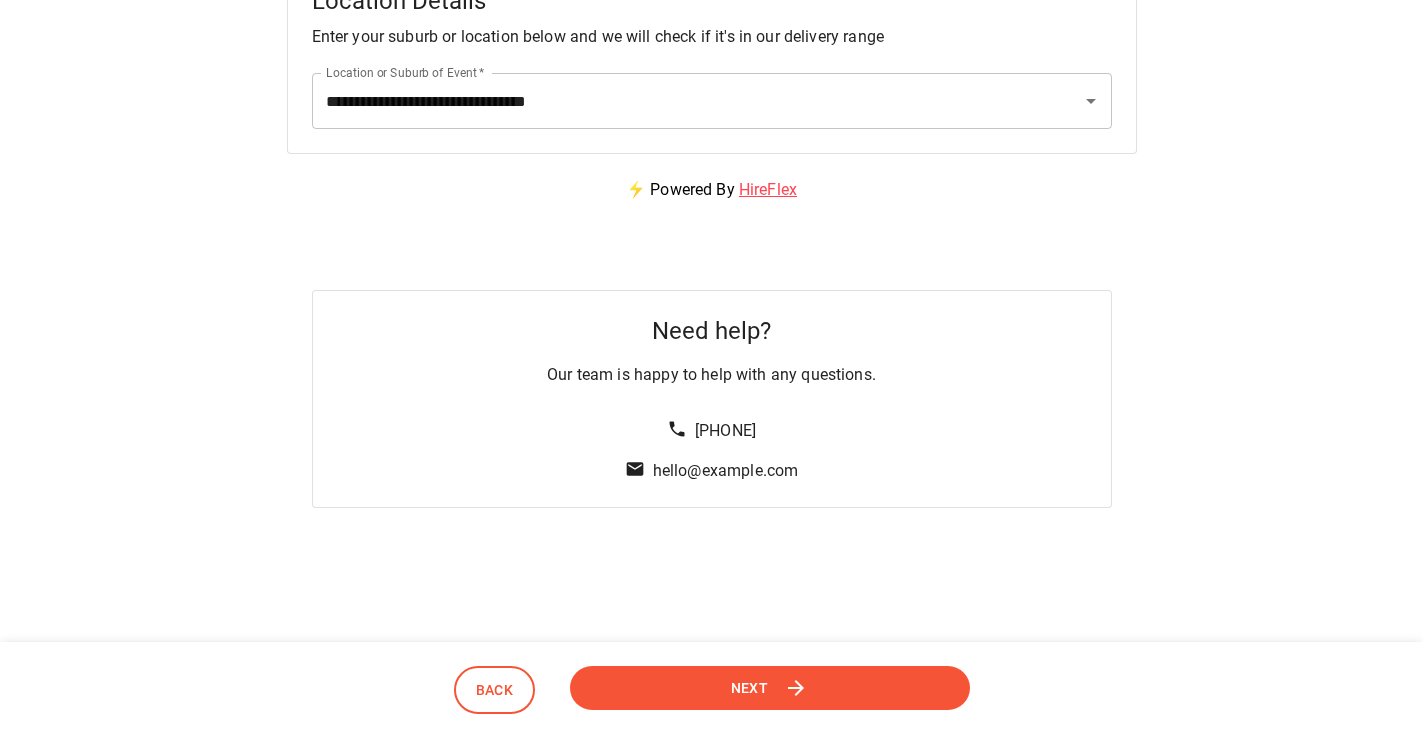 click on "Next" at bounding box center (769, 687) 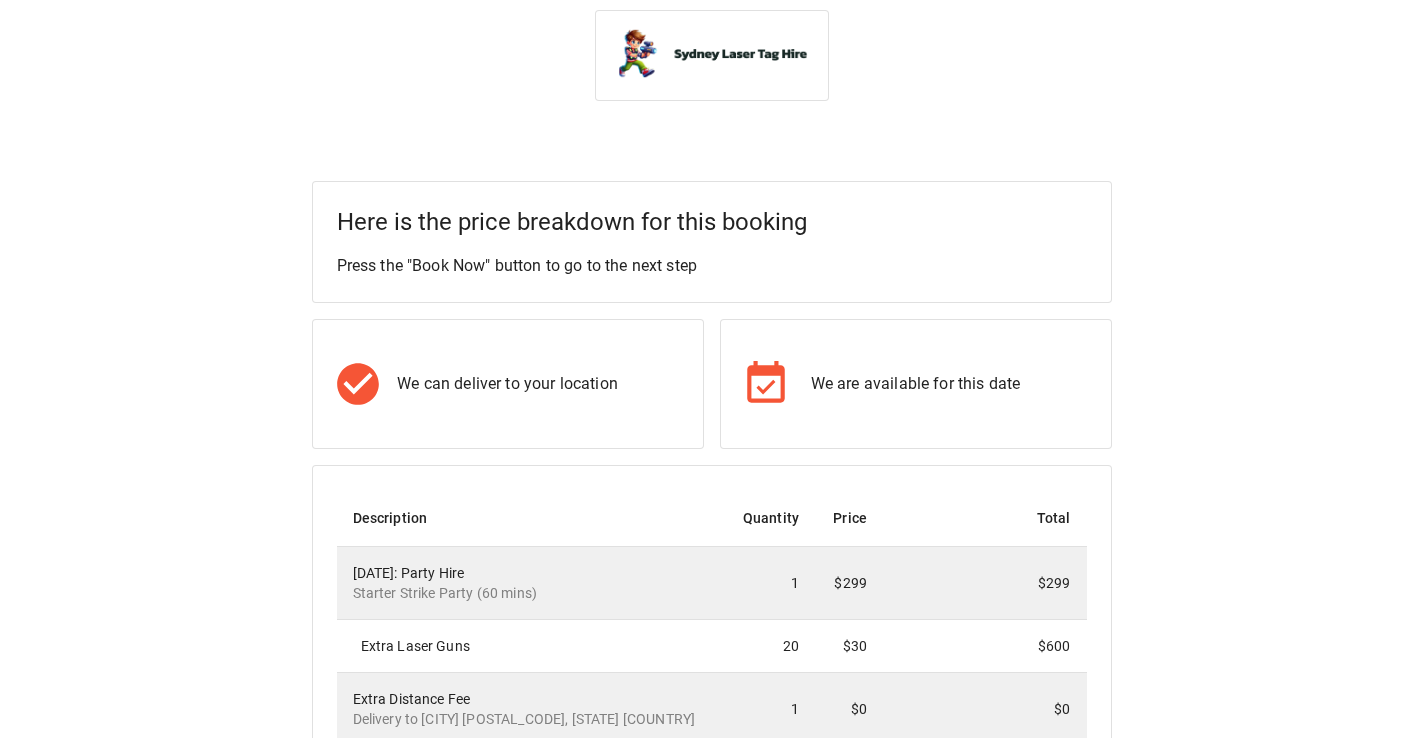 scroll, scrollTop: 0, scrollLeft: 0, axis: both 